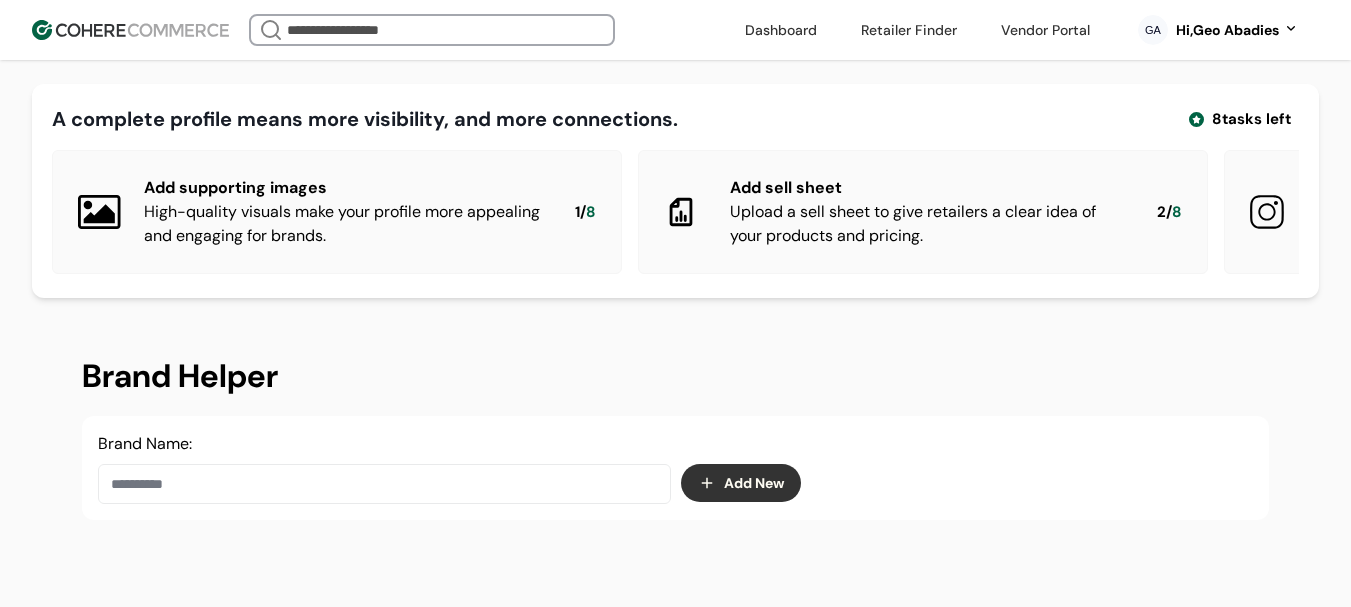 scroll, scrollTop: 337, scrollLeft: 0, axis: vertical 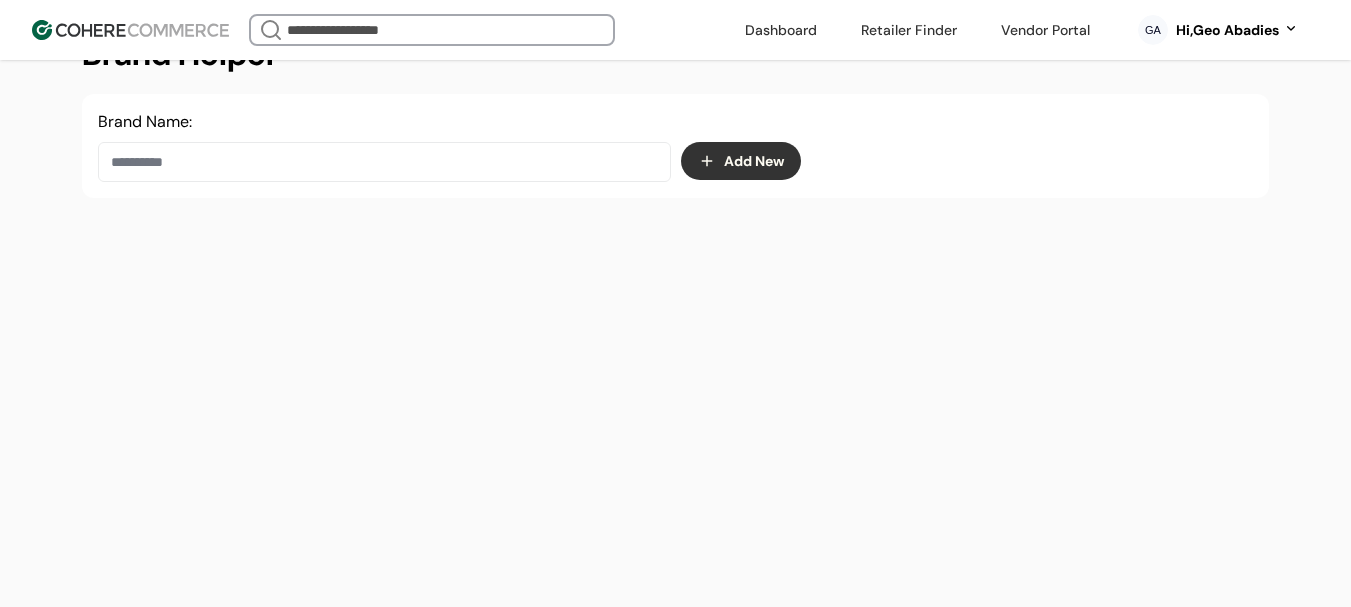 click on "Hi, [FIRST] [LAST]" at bounding box center (1227, 30) 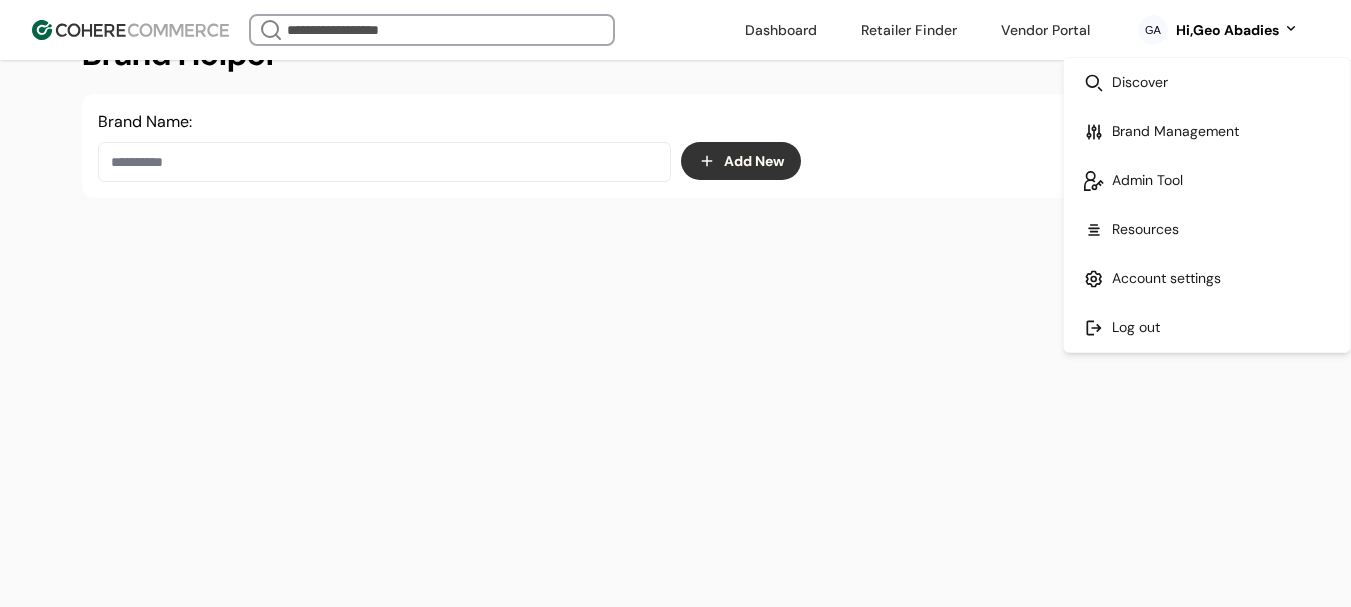 click at bounding box center (1207, 82) 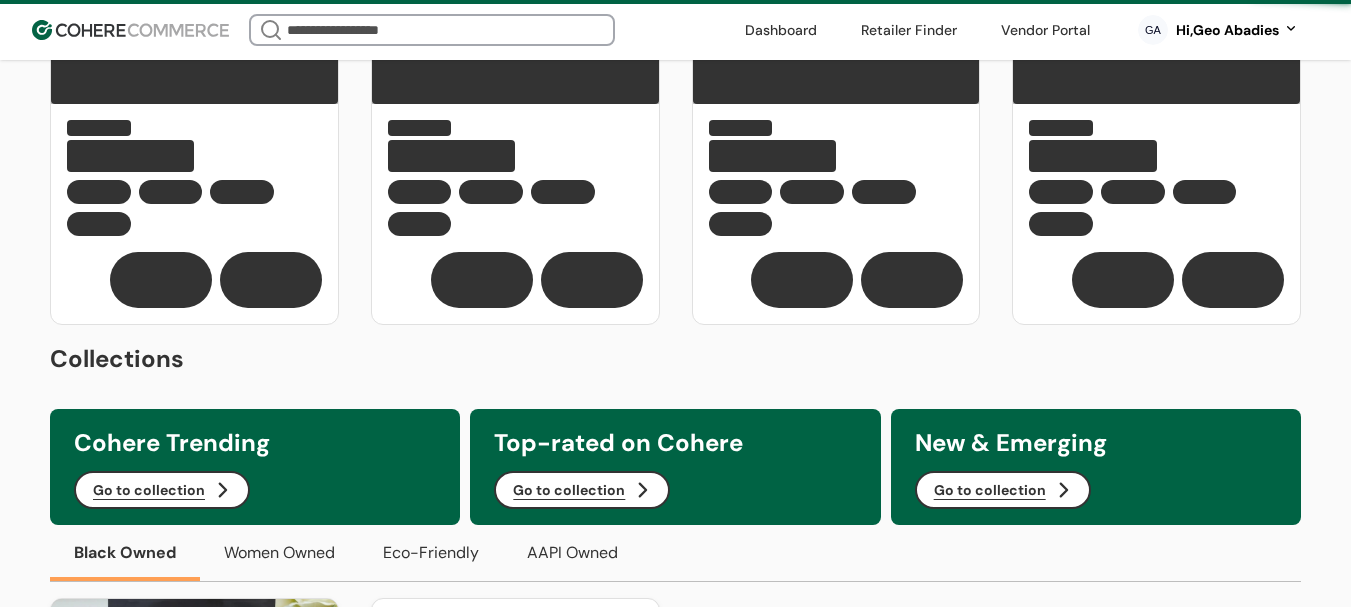 scroll, scrollTop: 0, scrollLeft: 0, axis: both 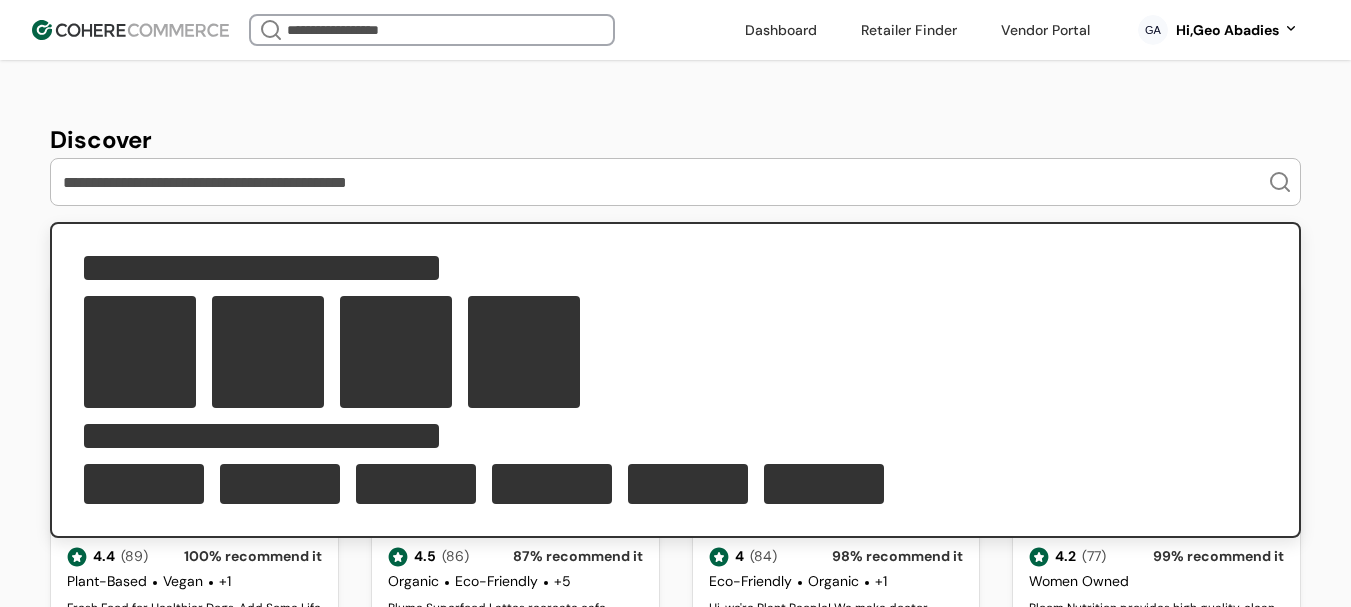 click on "Discover Trending Top Rated New & Emerging Pets Green Juju  4.4 (89) 100 % recommend it Plant-Based Vegan + 1 Fresh Food for Healthier Dogs.
Add Some Life to the Bowl! Drink Mixers & Syrups Blume 4.5 (86) 87 % recommend it Organic Eco-Friendly + 5 Blume Superfood Lattes recreate cafe favorite flavors with wellness in mind. Personal Care Plant People  4 (84) 98 % recommend it Eco-Friendly Organic + 1 Hi, we're Plant People! We make doctor-formulated, regenerative-organic supplements that return you to your true nature. Personal Care Bloom Nutrition  4.2 (77) 99 % recommend it Women Owned Bloom Nutrition provides high quality, clean supplements and delicious flavors. Breads Base Culture 4.2 (49) 96 % recommend it All-Natural Women Owned We use wholesome foods to fuel your body that is 100% paleo, gluten-free, all-natural. We have almond Functional Beverages TRIP 4 (48) 90 % recommend it Women Owned Take a TRIP and find your calm in the everyday chaos Breads Rudi's Bakery 4.2 (50) 100 % recommend it Organic + 1" at bounding box center [675, 1070] 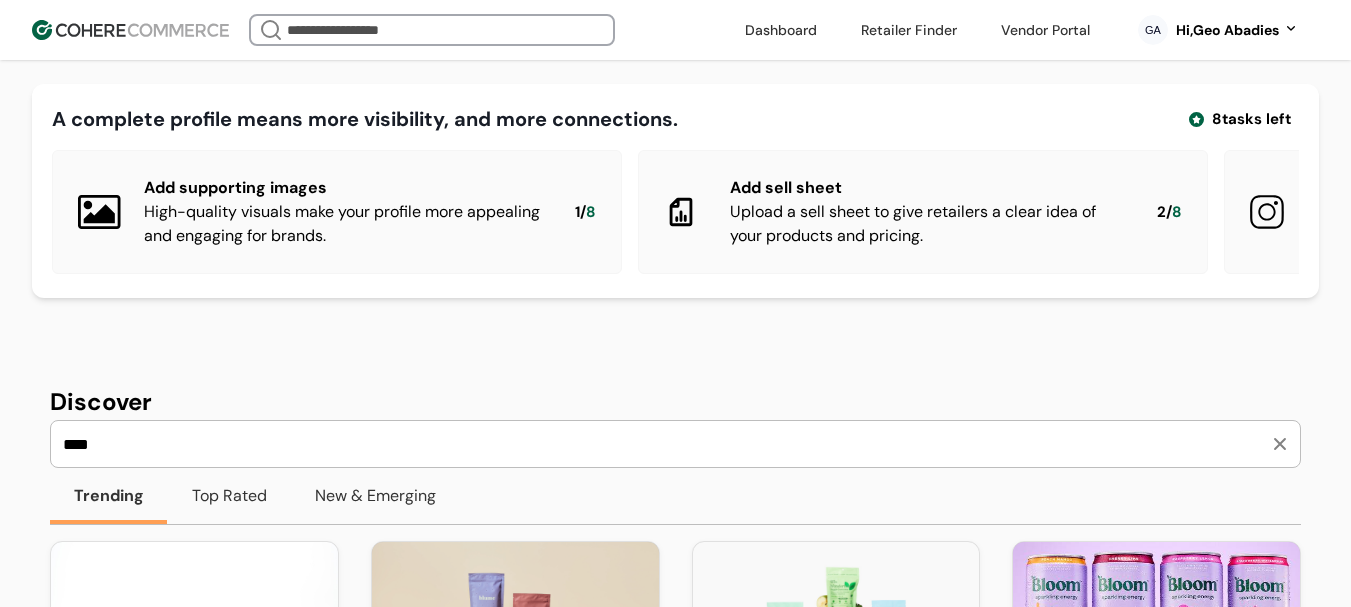 click on "****" at bounding box center (663, 444) 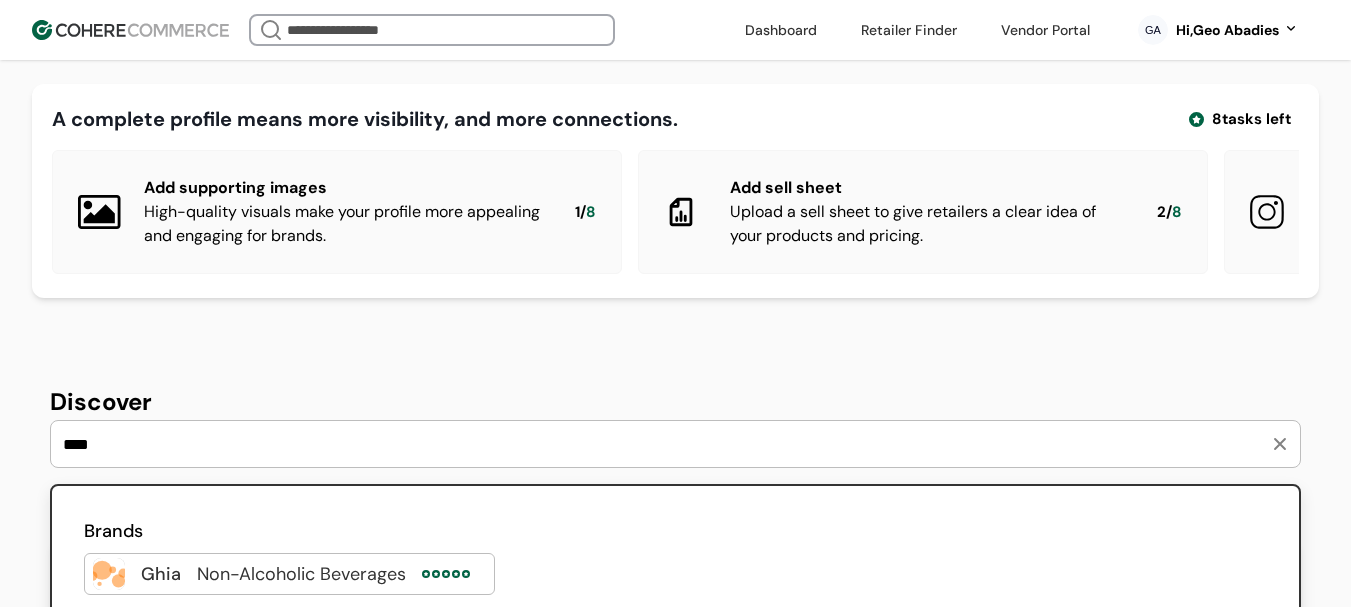 type on "****" 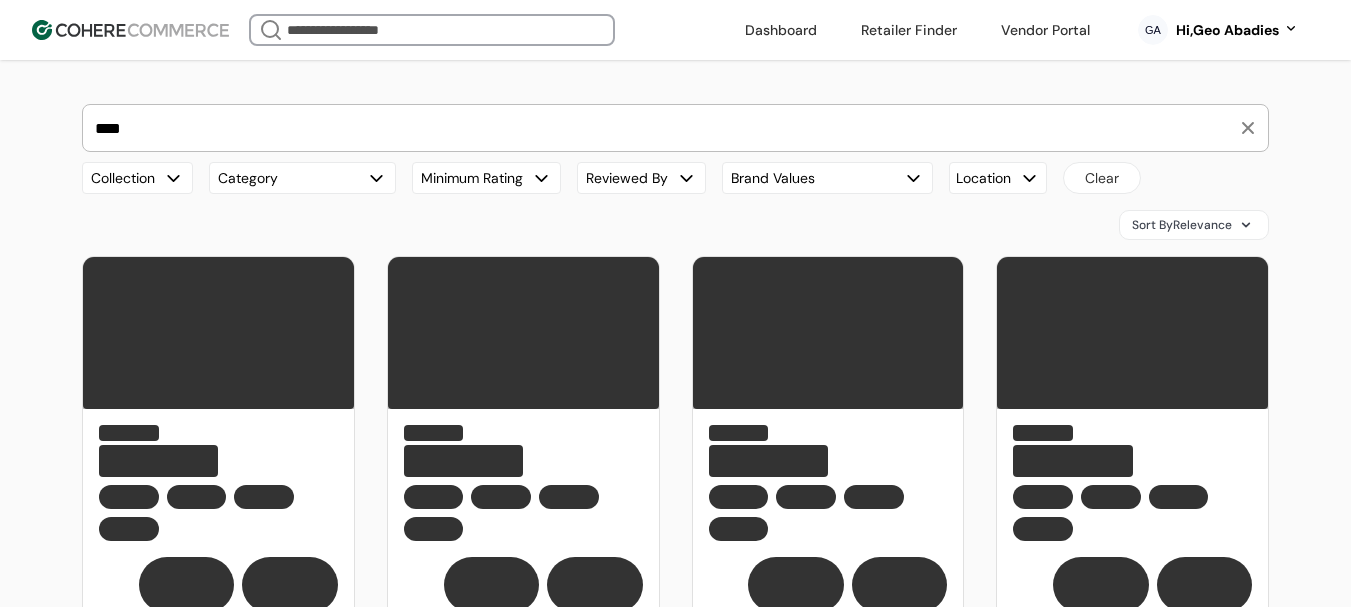 scroll, scrollTop: 300, scrollLeft: 0, axis: vertical 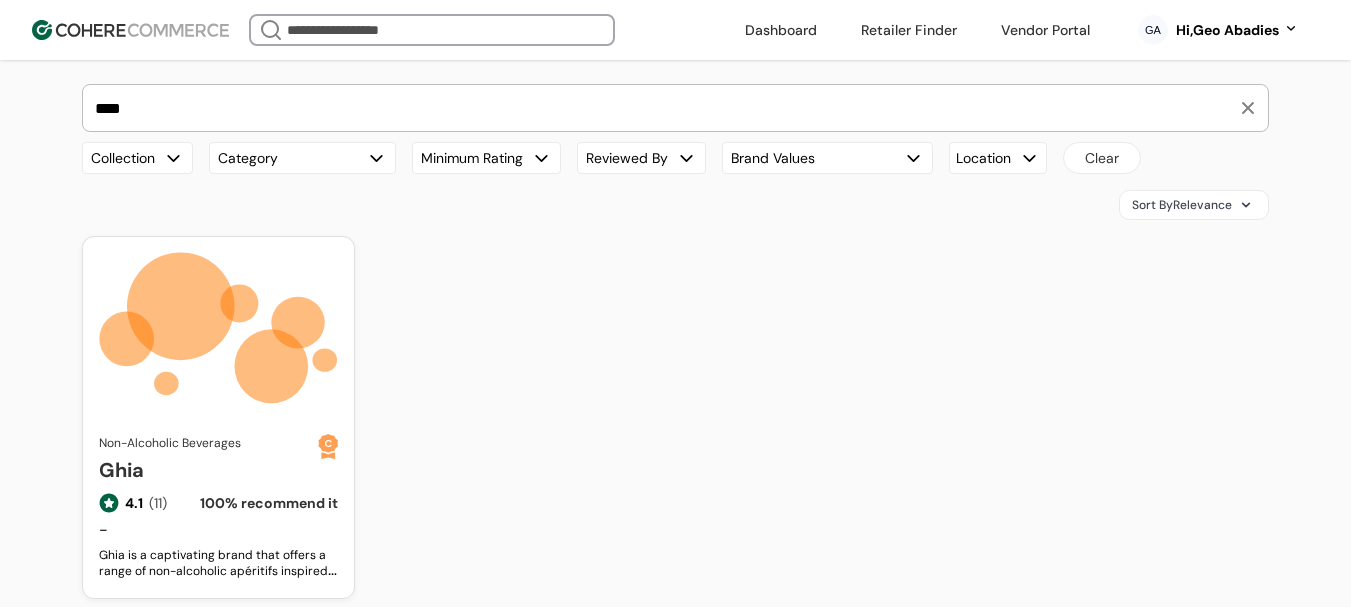 click on "Ghia" at bounding box center (208, 470) 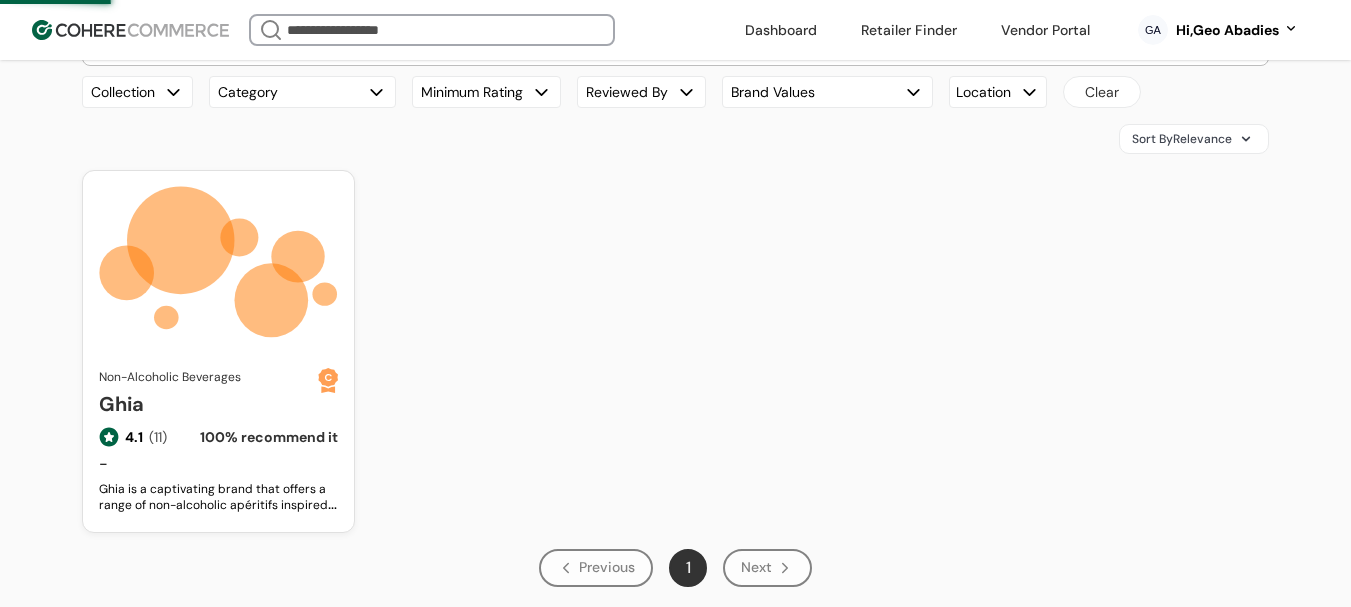 scroll, scrollTop: 400, scrollLeft: 0, axis: vertical 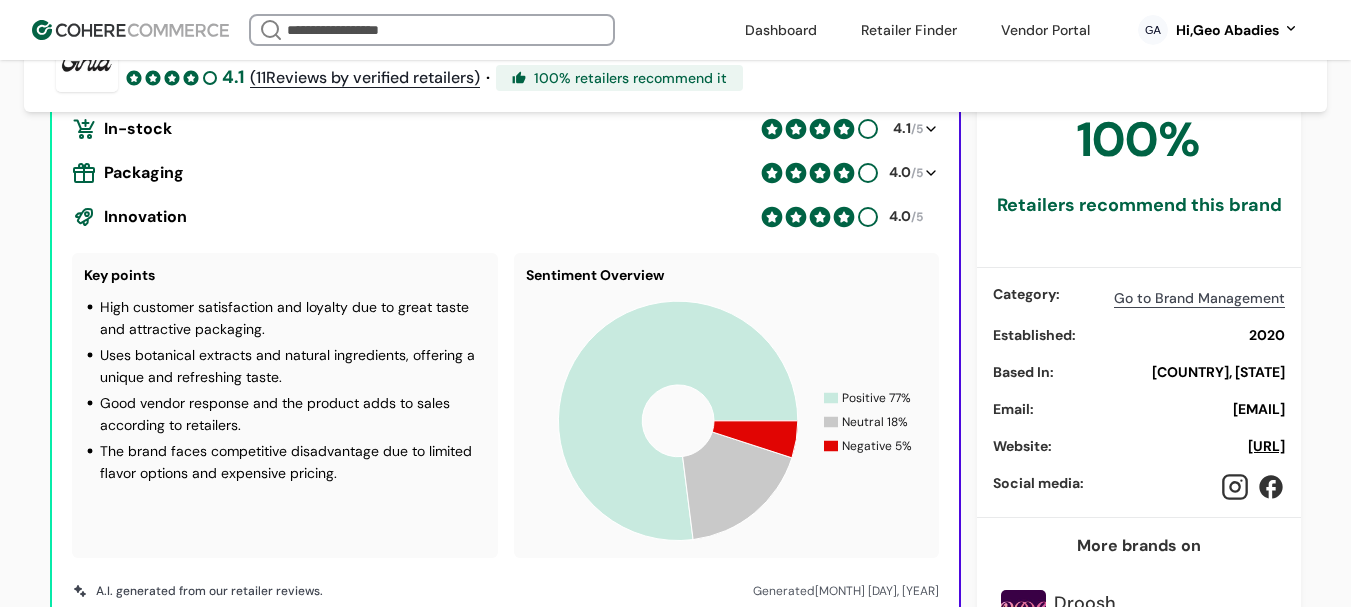 click on "[URL]" at bounding box center (1266, 446) 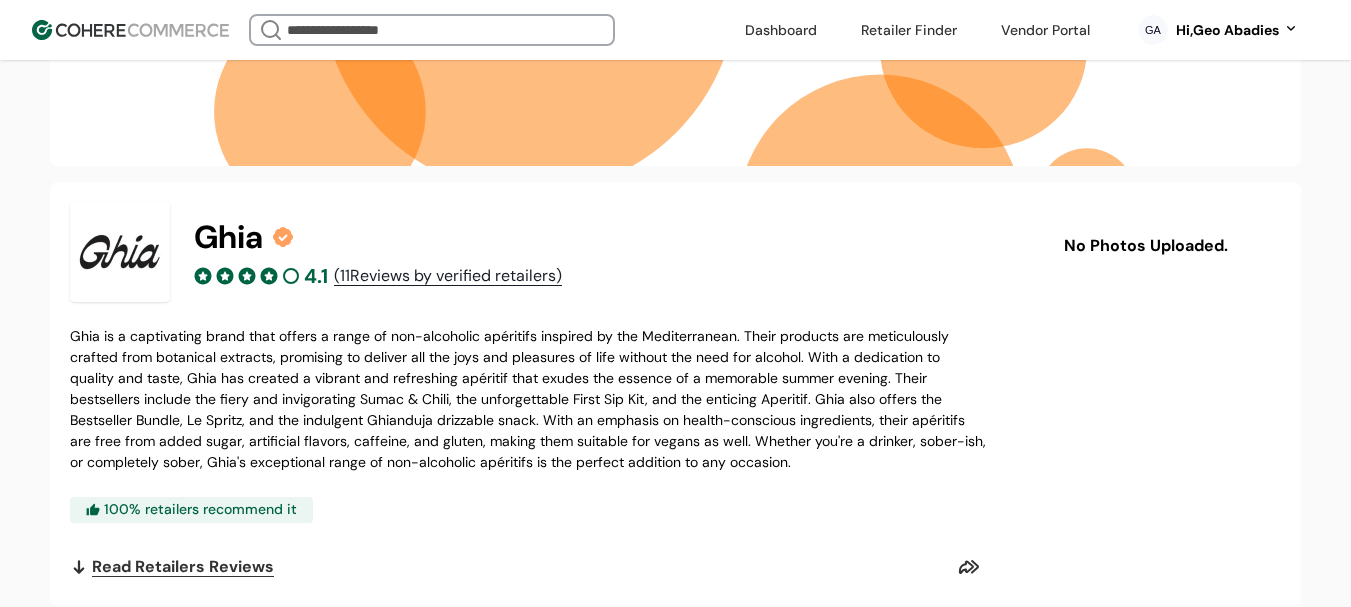 scroll, scrollTop: 377, scrollLeft: 0, axis: vertical 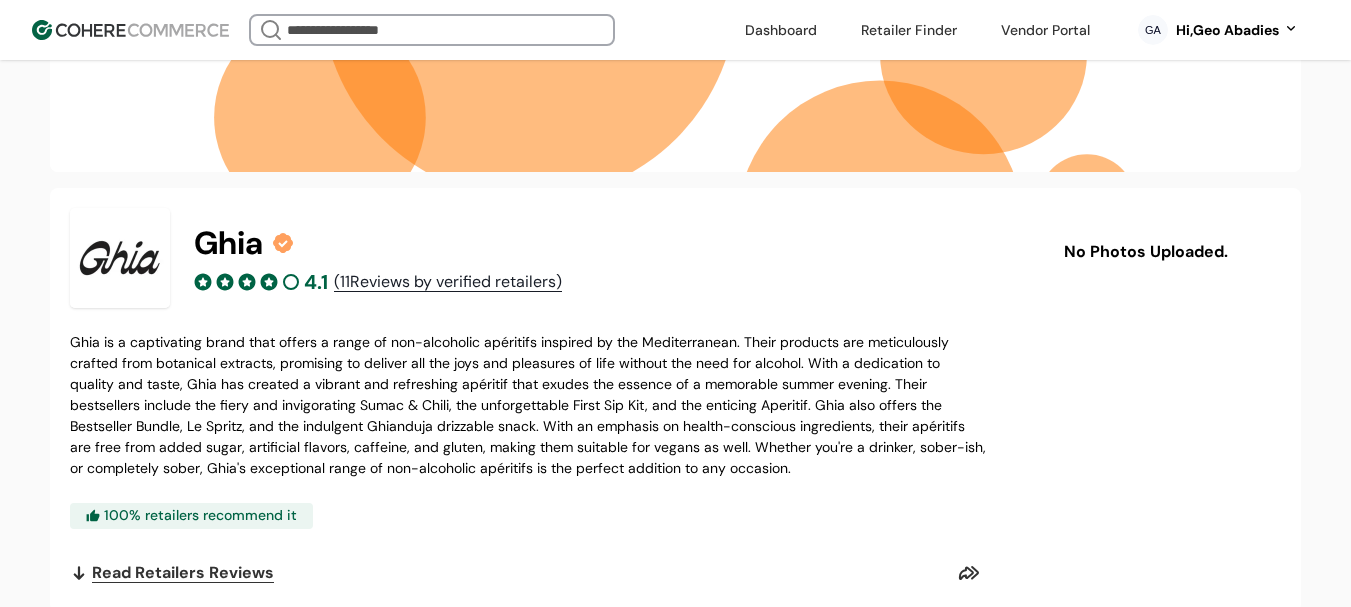 click on "Hi, [FULL NAME]" at bounding box center [1227, 30] 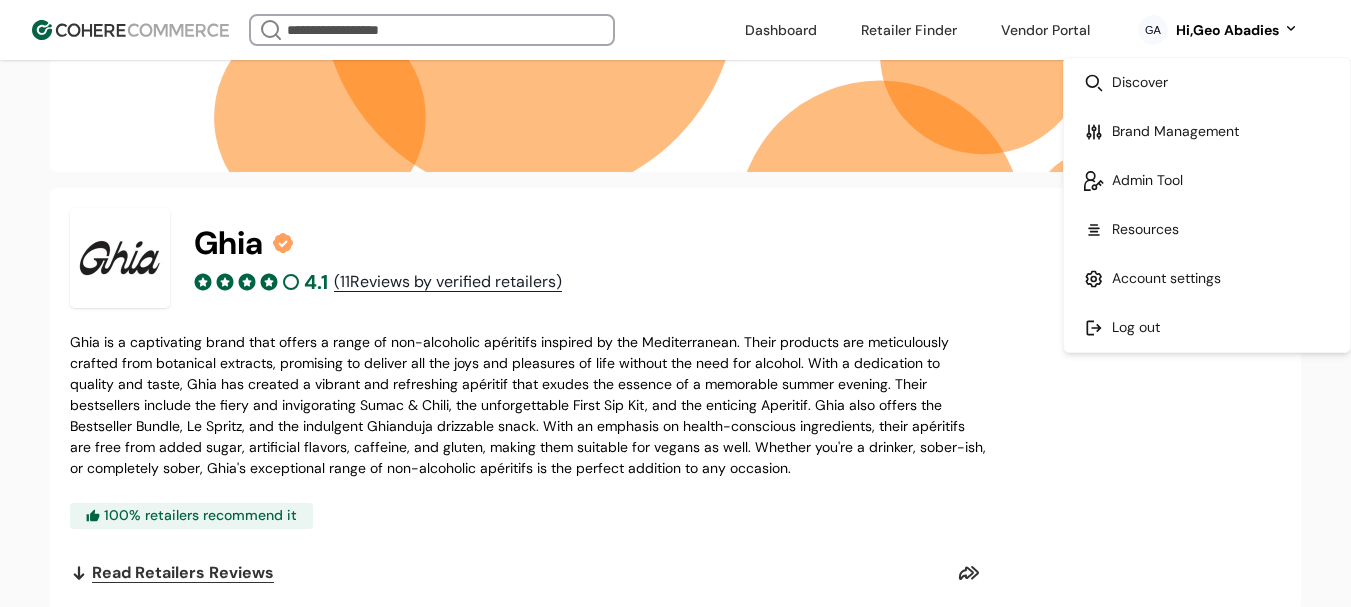 click at bounding box center [1207, 180] 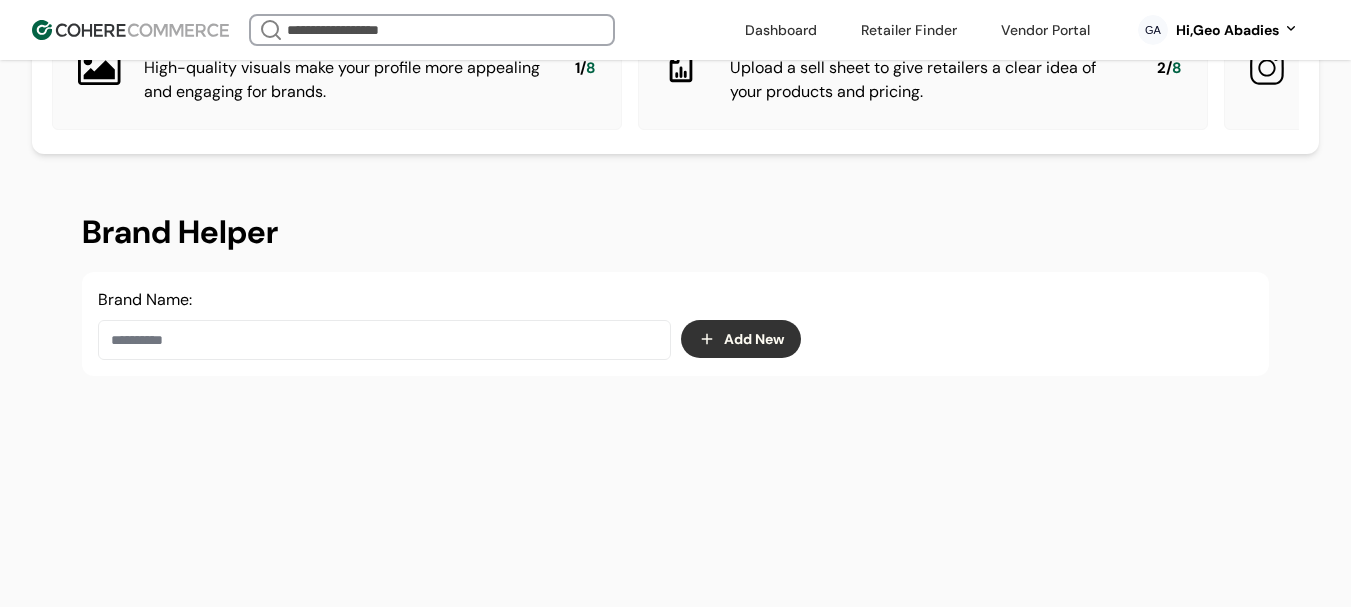 scroll, scrollTop: 337, scrollLeft: 0, axis: vertical 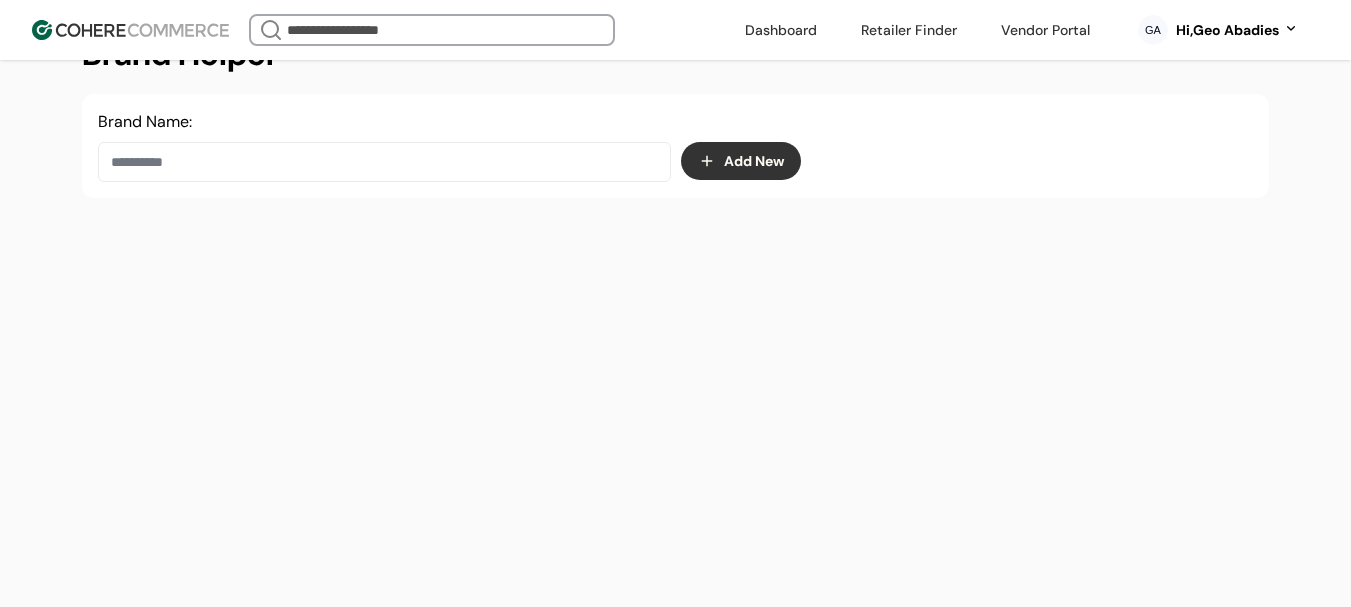 click on "Add New" at bounding box center (741, 161) 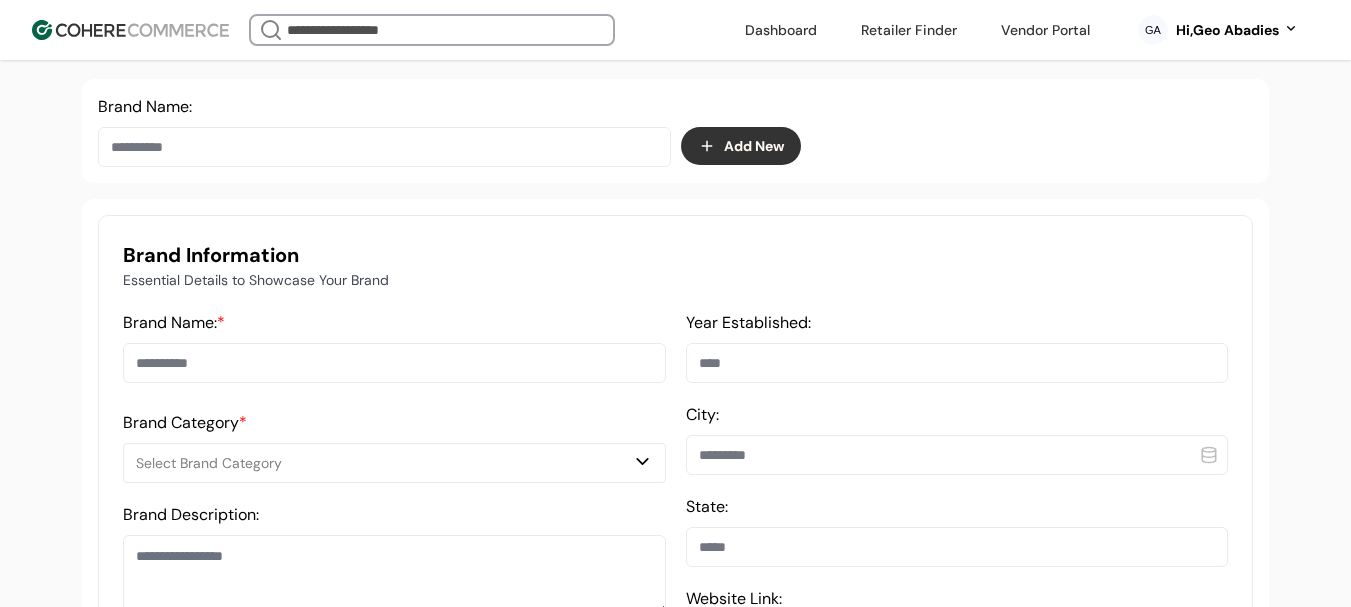 click on "Brand Name:  *" at bounding box center (394, 363) 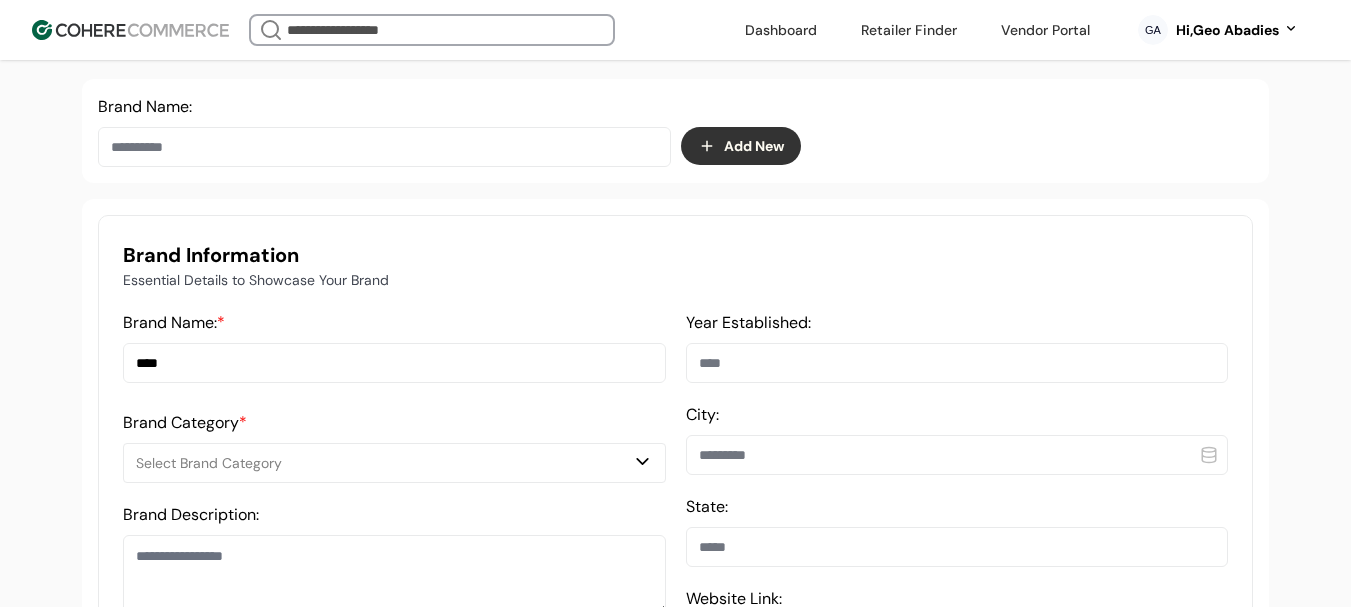 type 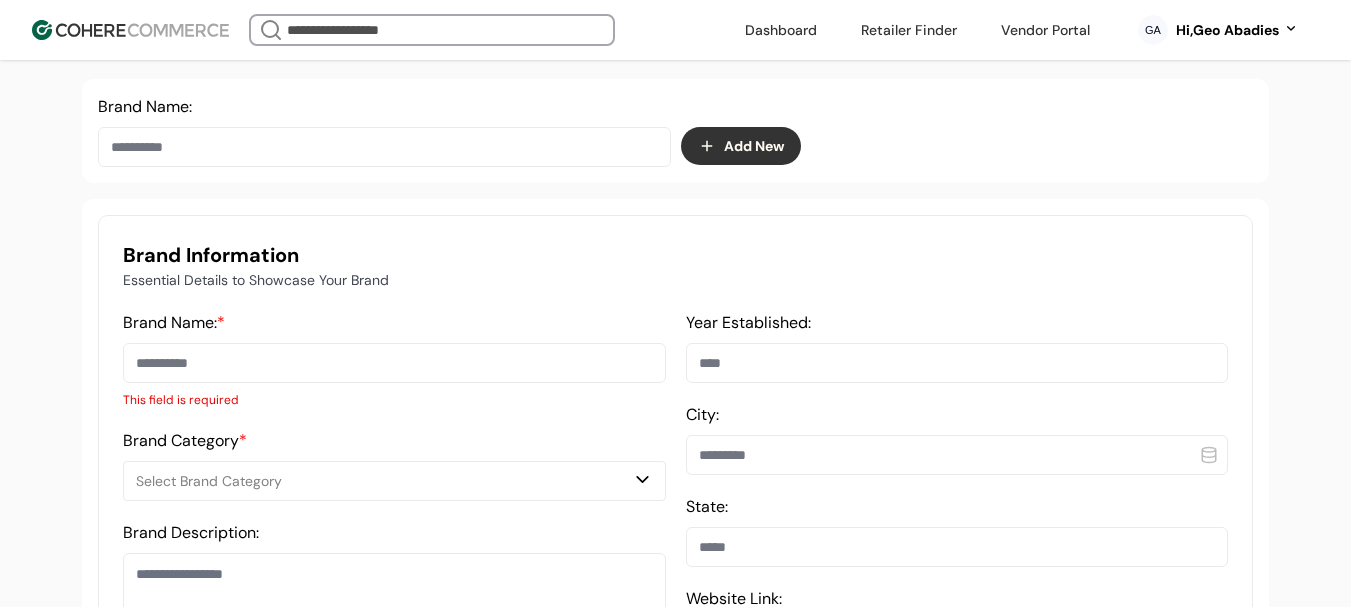 click on "Brand Information Essential Details to Showcase Your Brand Brand Name: * This field is required Brand Category * Select Brand Category Brand Description: 0 / 450 Characters Brand Story: 0 / 900 Characters Brand Values: Select Brand Values Year Established: City: State: Website Link: Contact Email: Contact Full Name:" at bounding box center (675, 569) 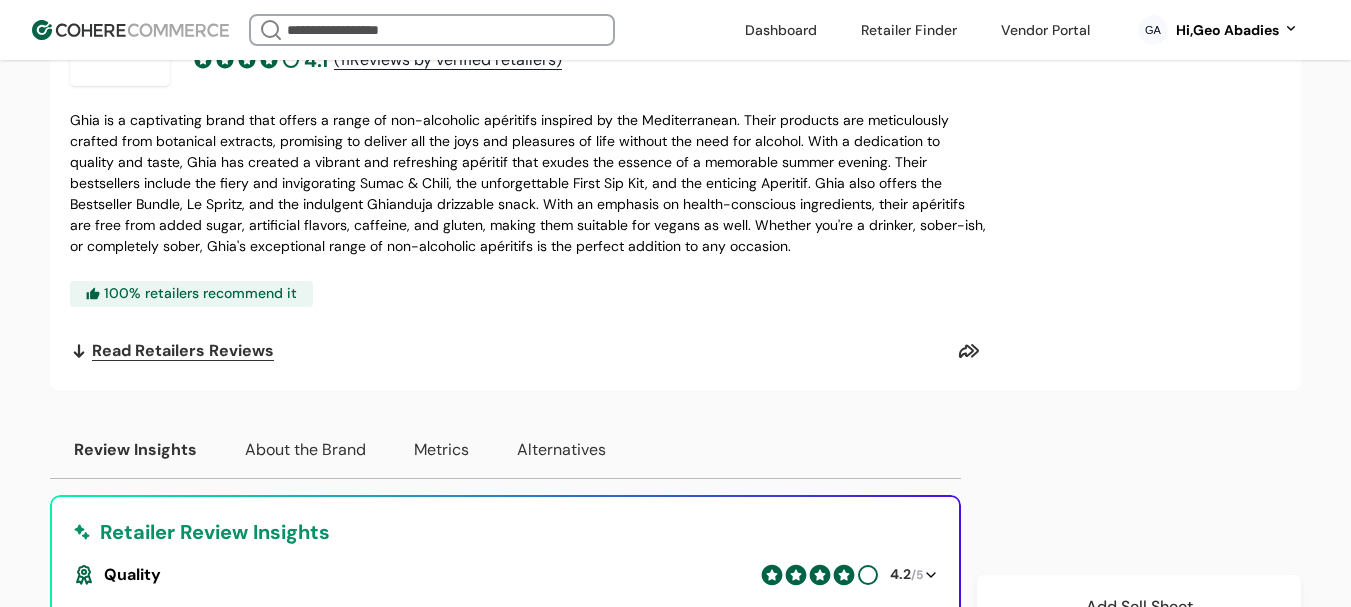 scroll, scrollTop: 377, scrollLeft: 0, axis: vertical 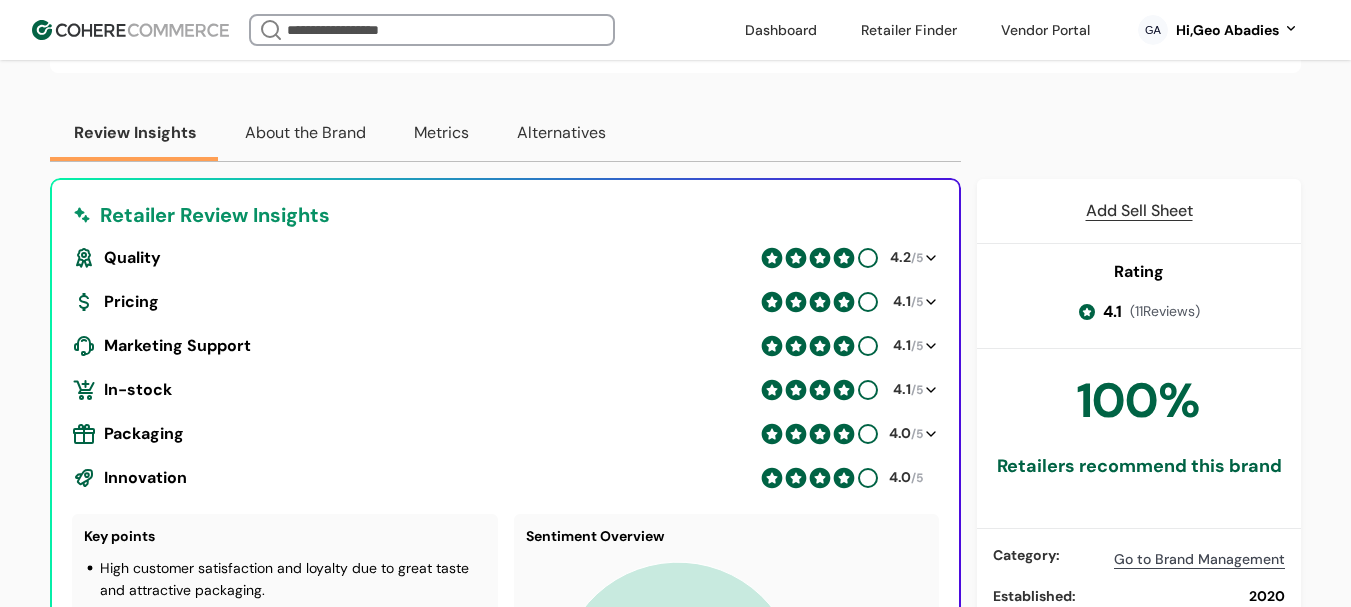 click on "[STATE] Hi, [FULL NAME]" at bounding box center (1218, 30) 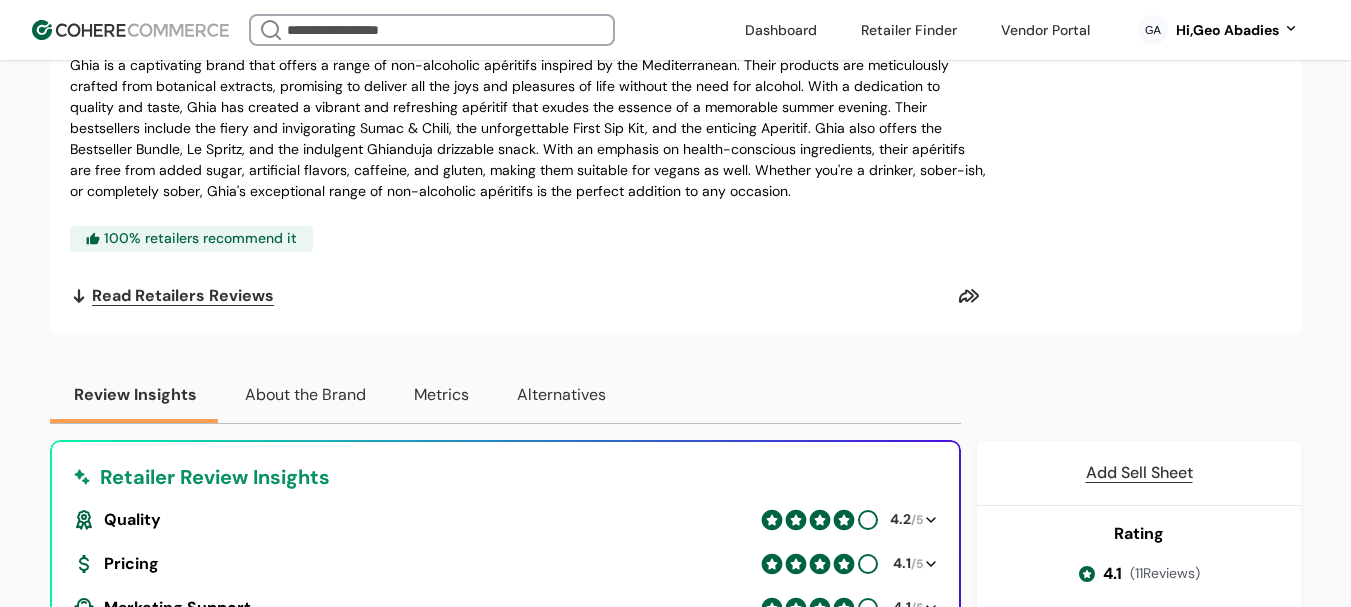 click on "Hi, [FULL NAME]" at bounding box center (1227, 30) 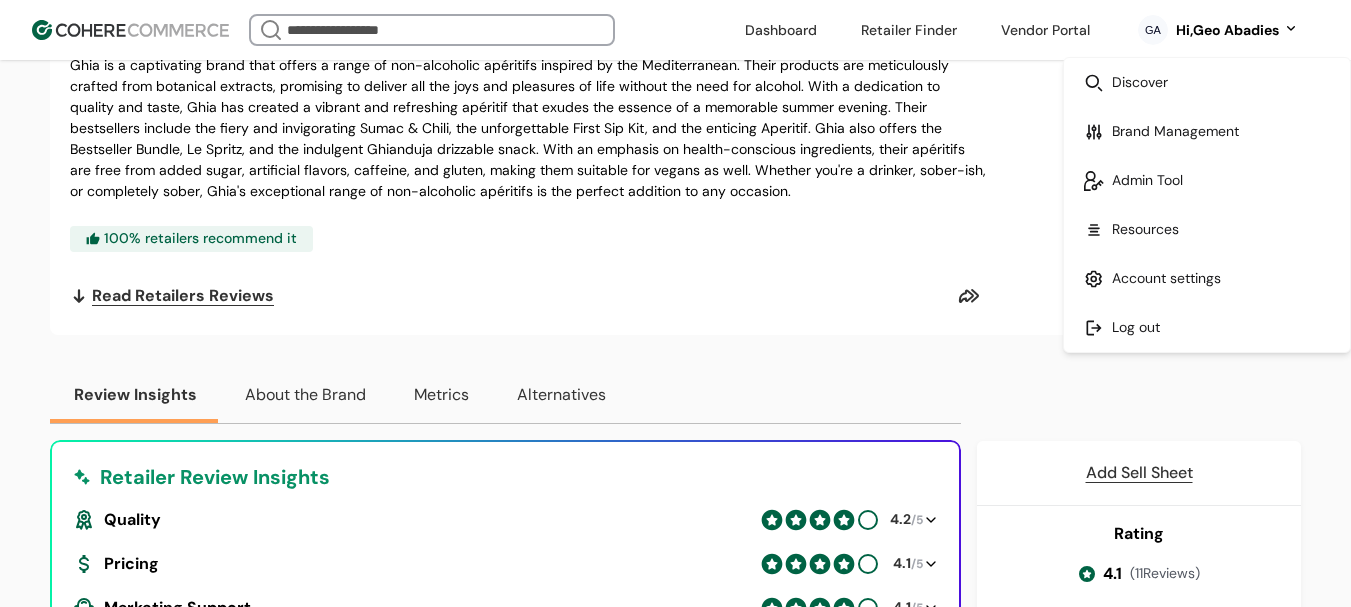 click at bounding box center (1207, 180) 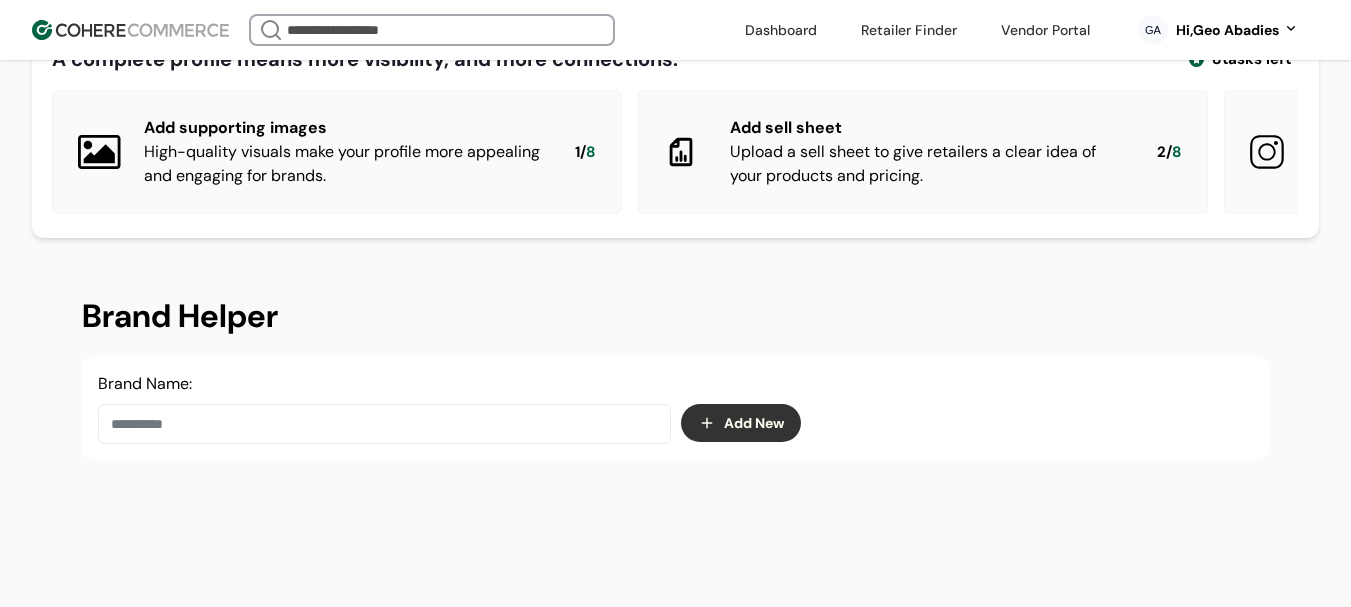scroll, scrollTop: 337, scrollLeft: 0, axis: vertical 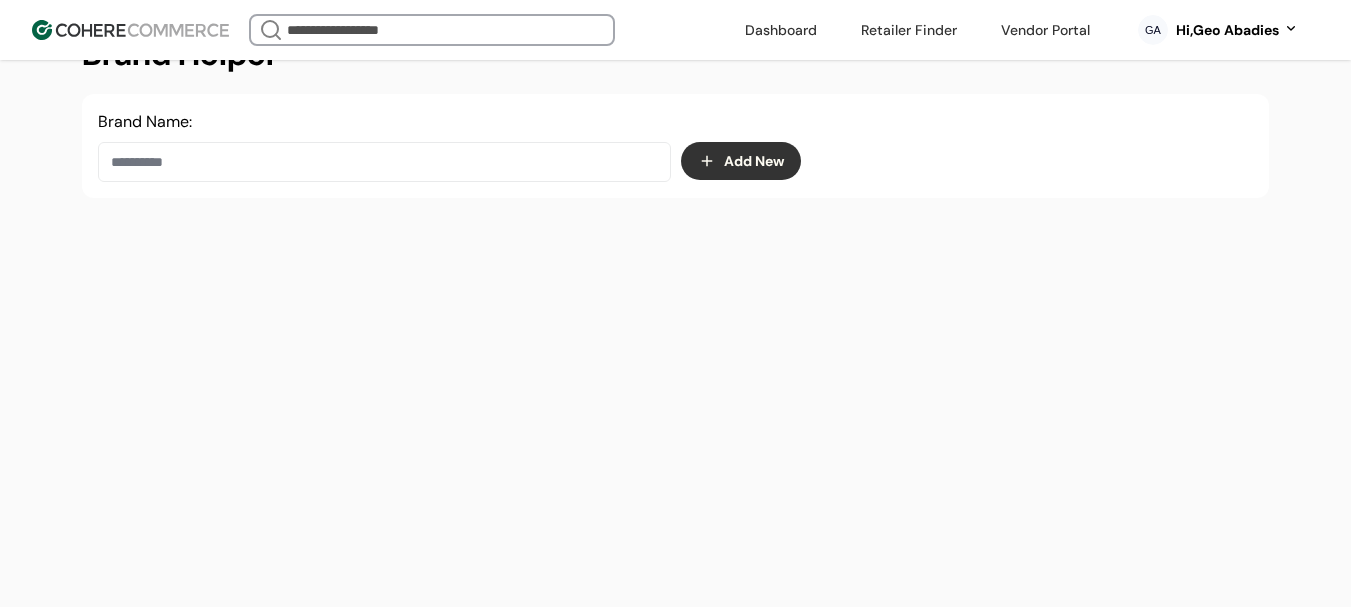 click at bounding box center (384, 162) 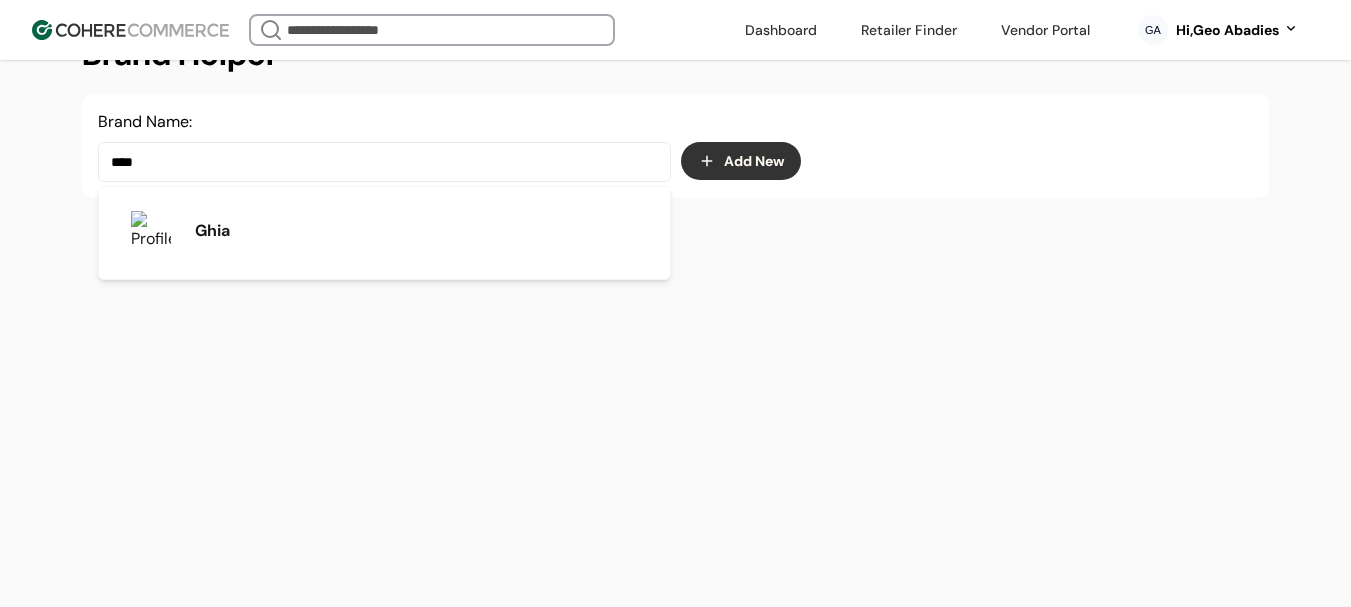 click on "Ghia" at bounding box center [384, 231] 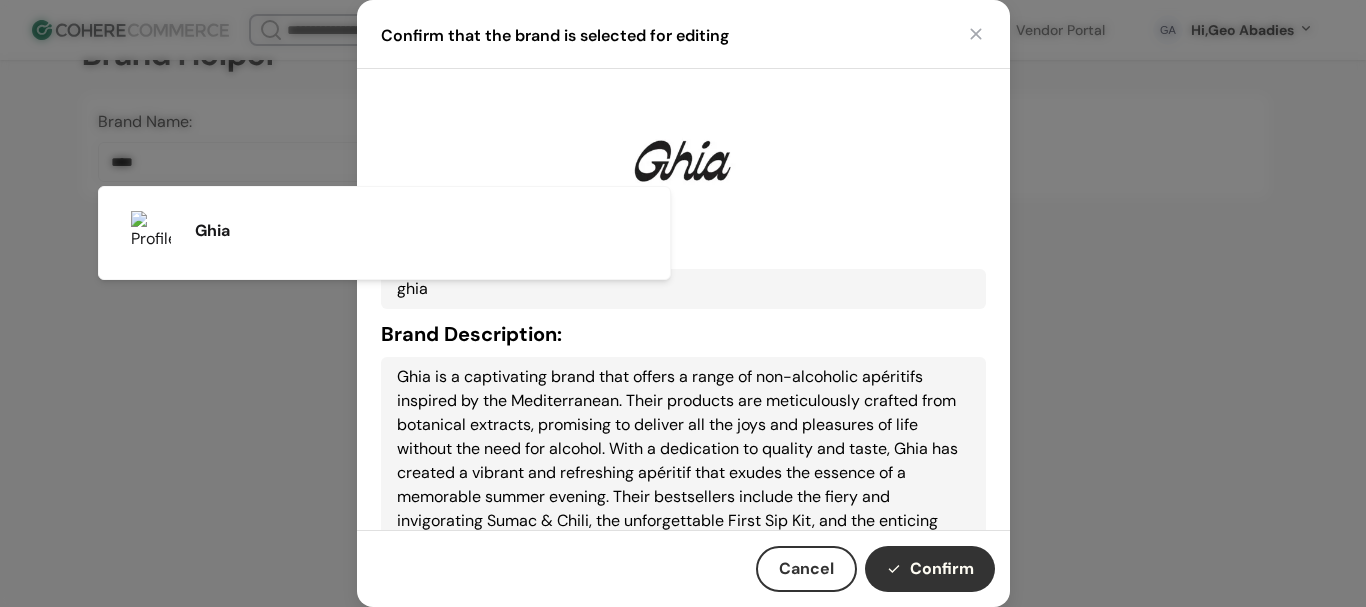 click on "Confirm" at bounding box center [930, 569] 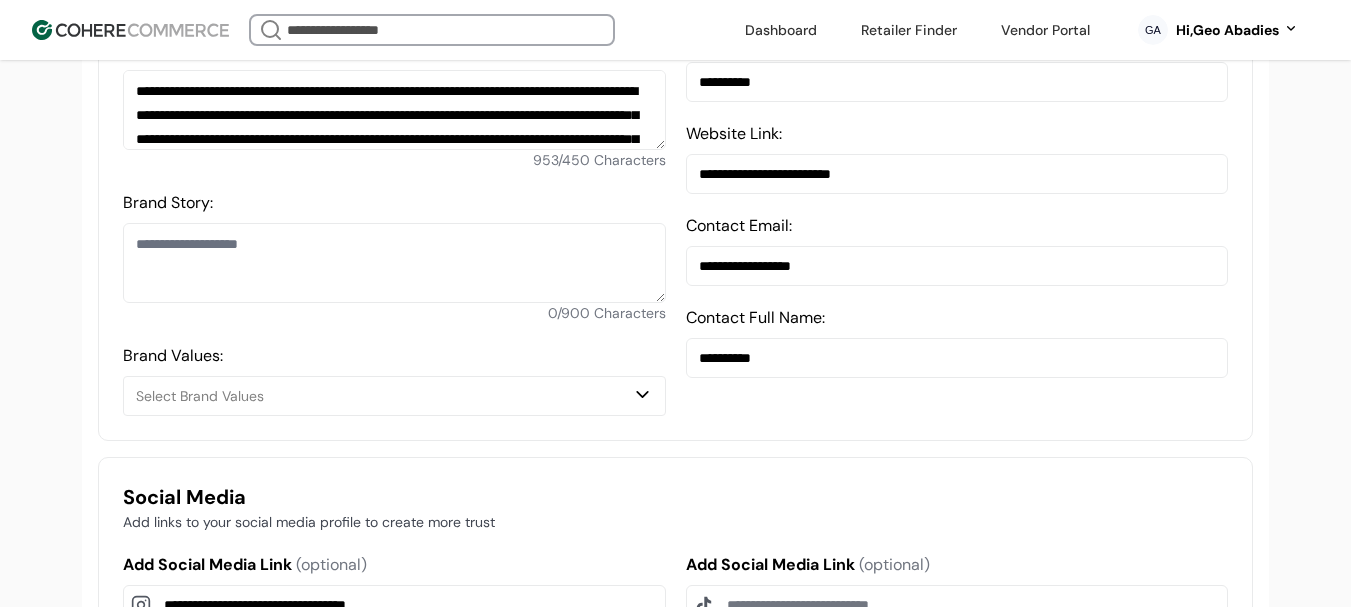 scroll, scrollTop: 837, scrollLeft: 0, axis: vertical 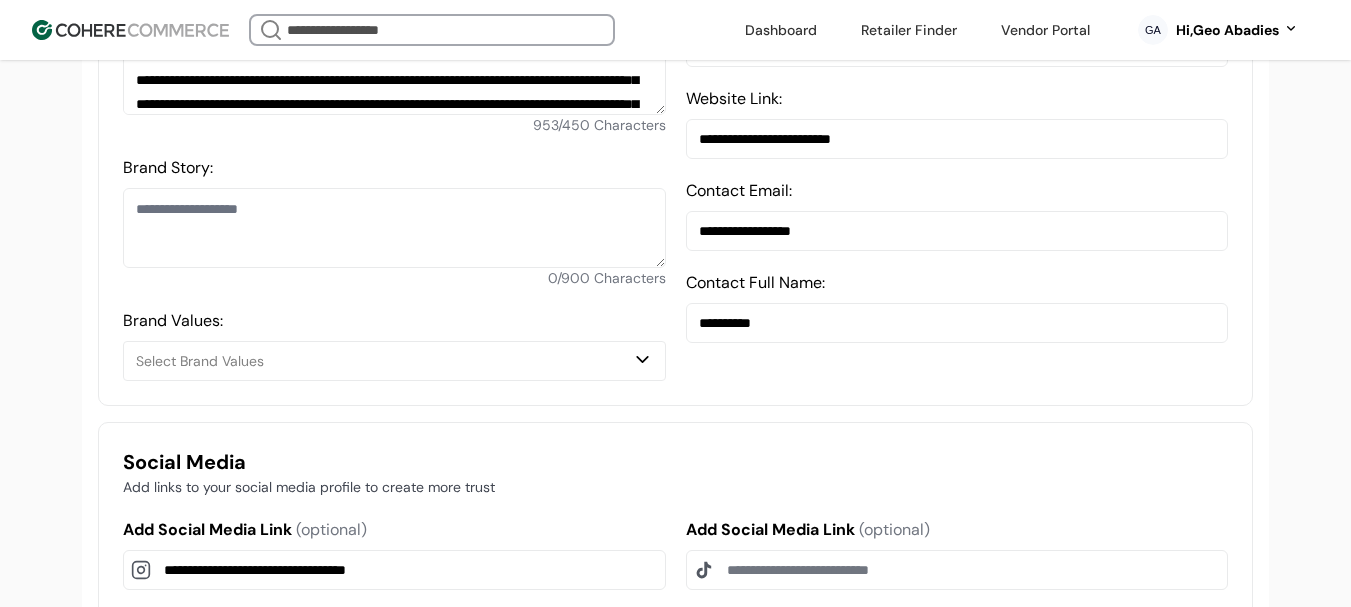 click on "Brand Story:" at bounding box center (394, 228) 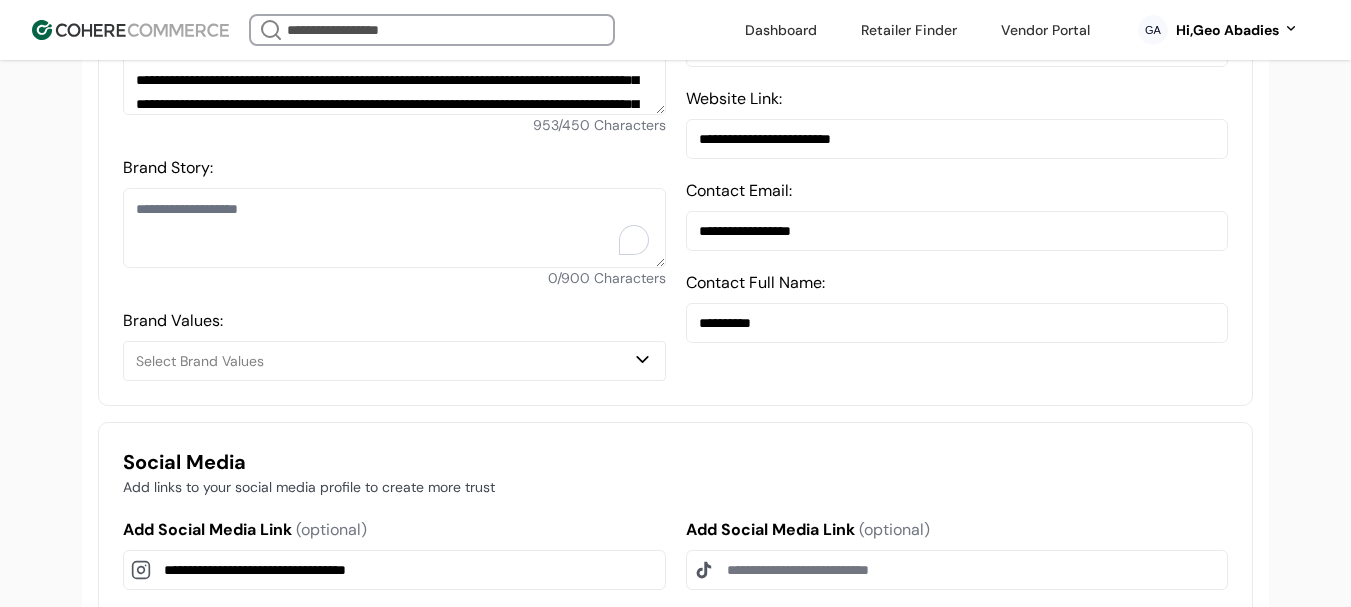 paste 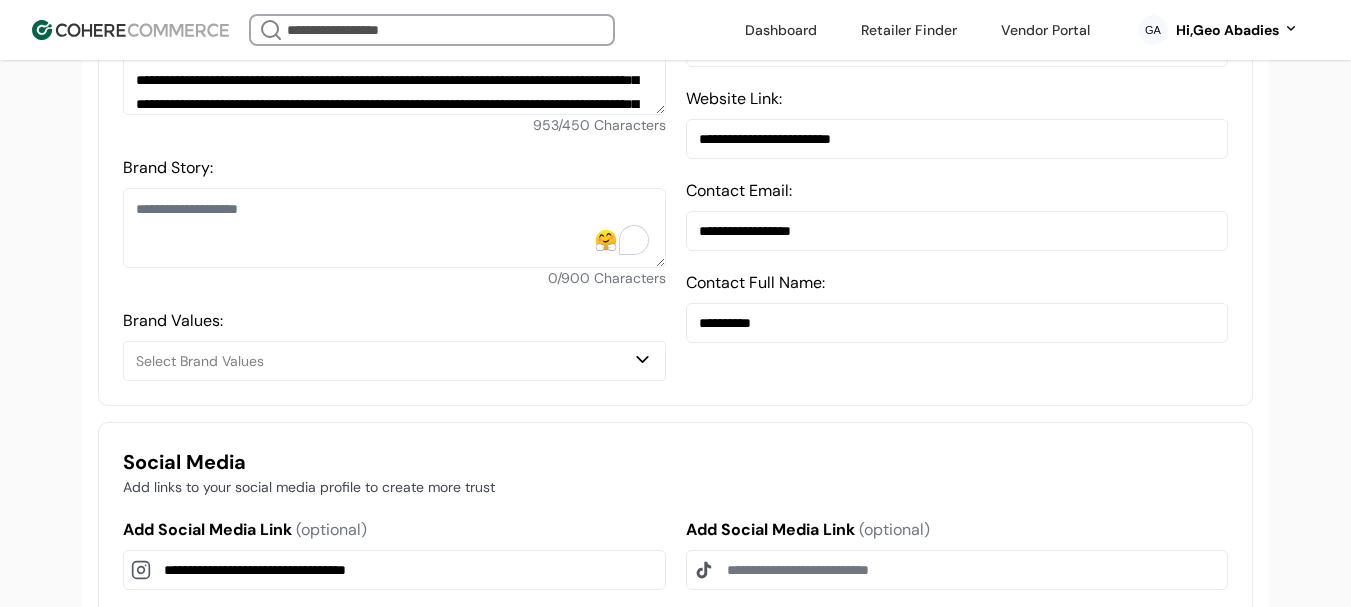 click on "Brand Story:" at bounding box center (394, 228) 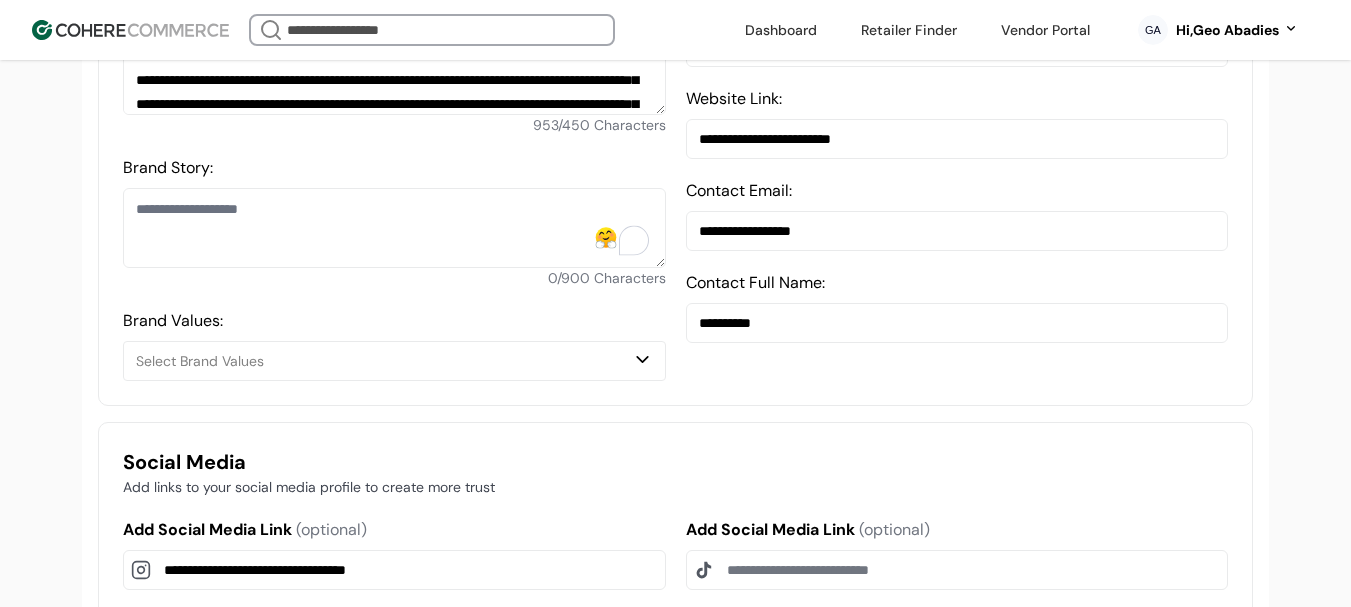 paste 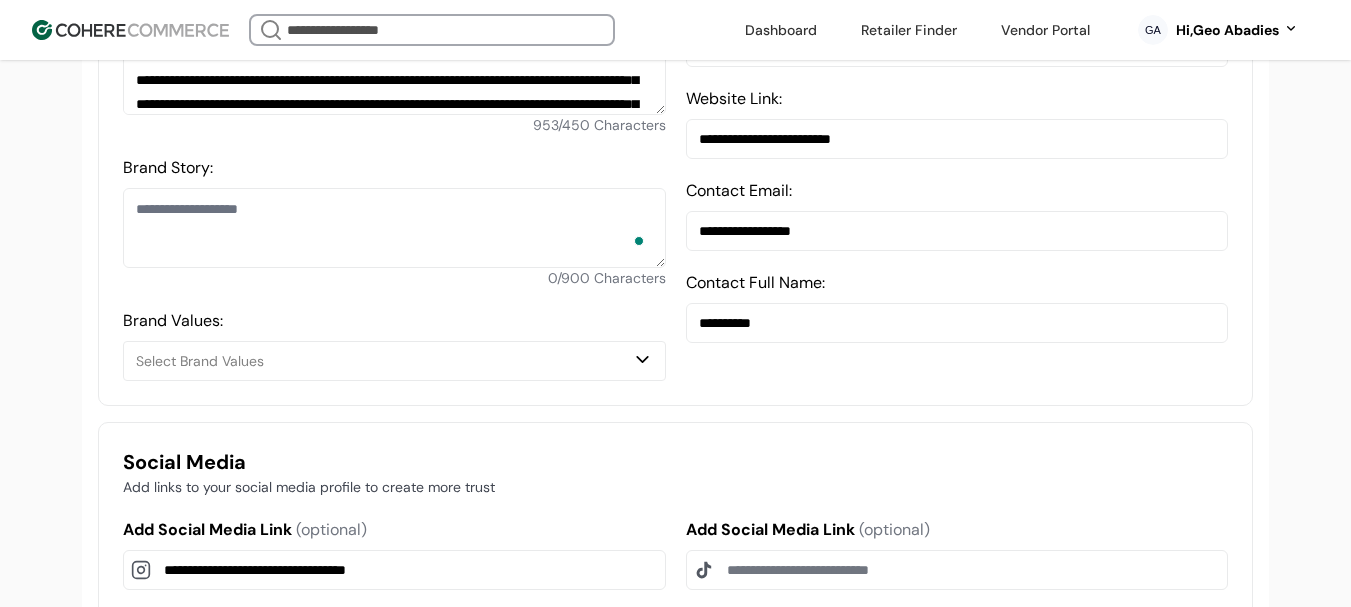 paste on "**********" 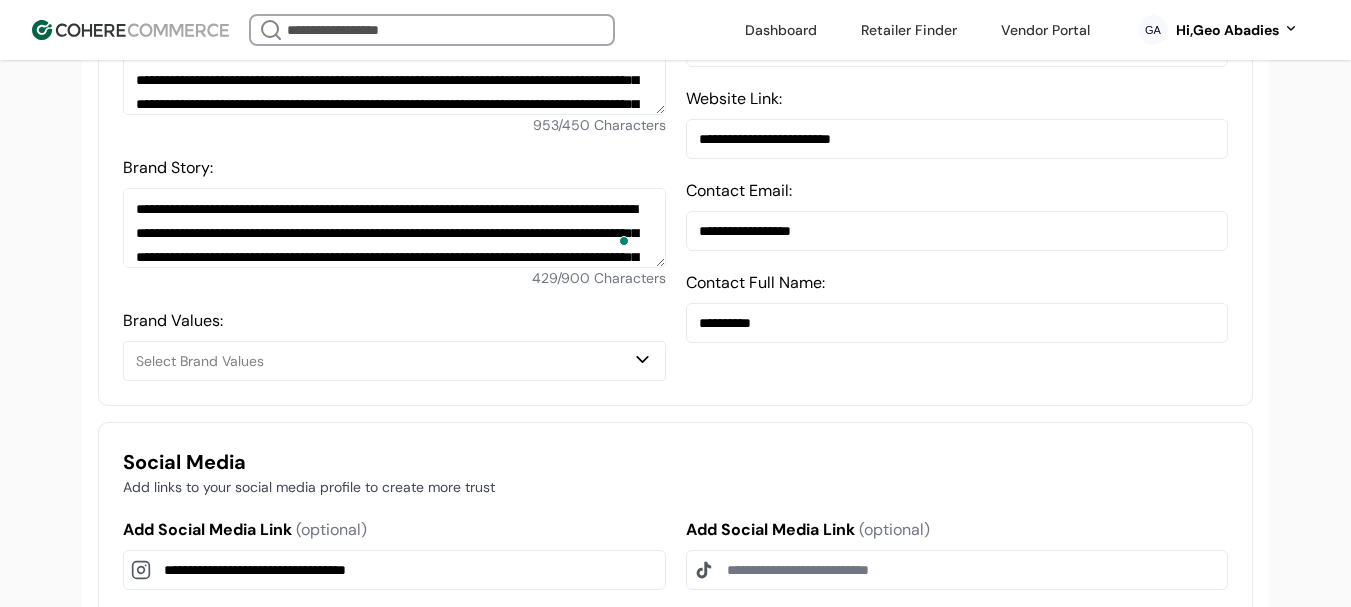 scroll, scrollTop: 71, scrollLeft: 0, axis: vertical 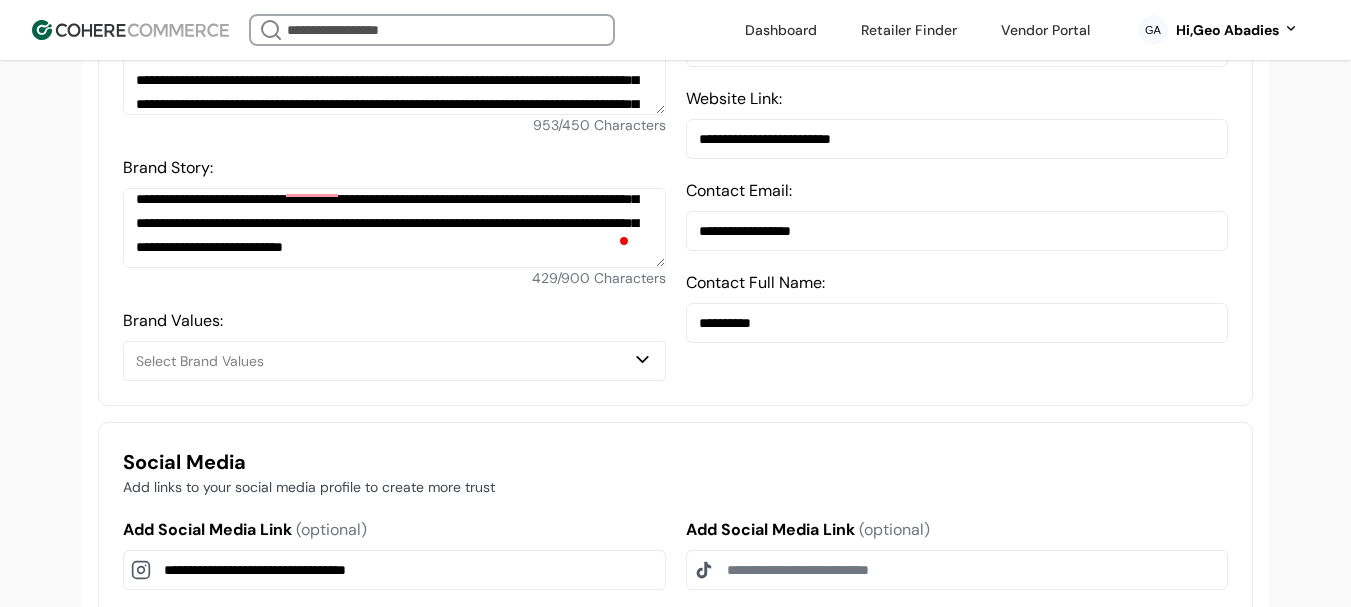 type on "**********" 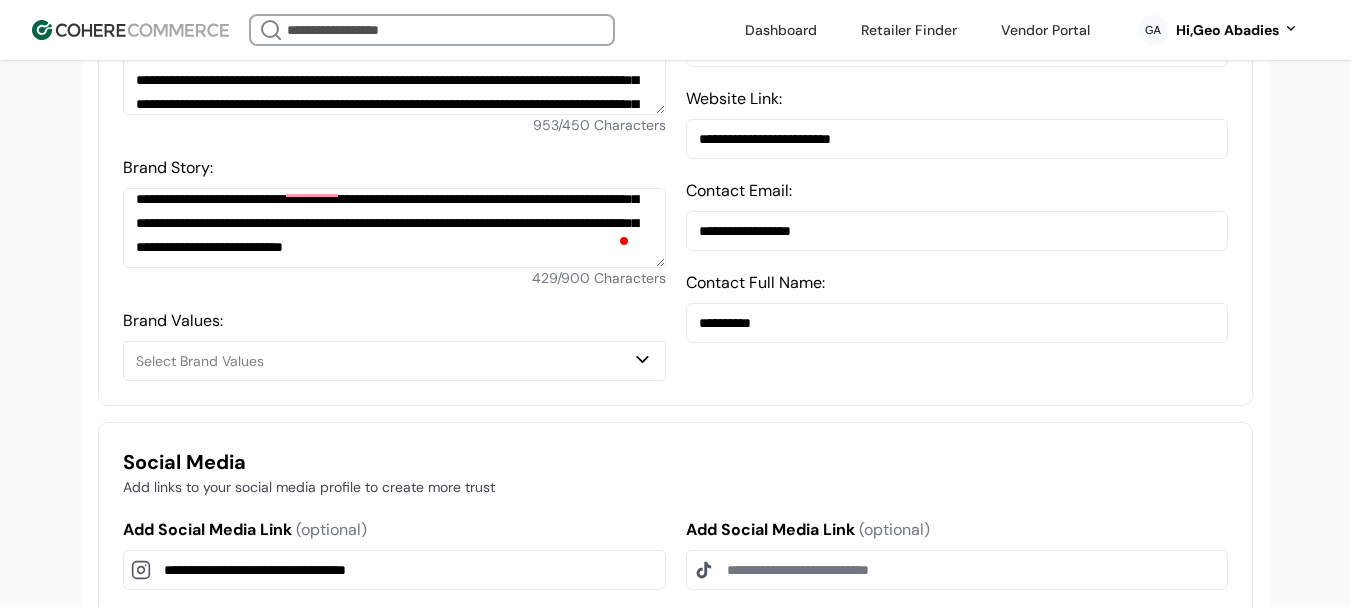 click on "Select Brand Values" at bounding box center [384, 361] 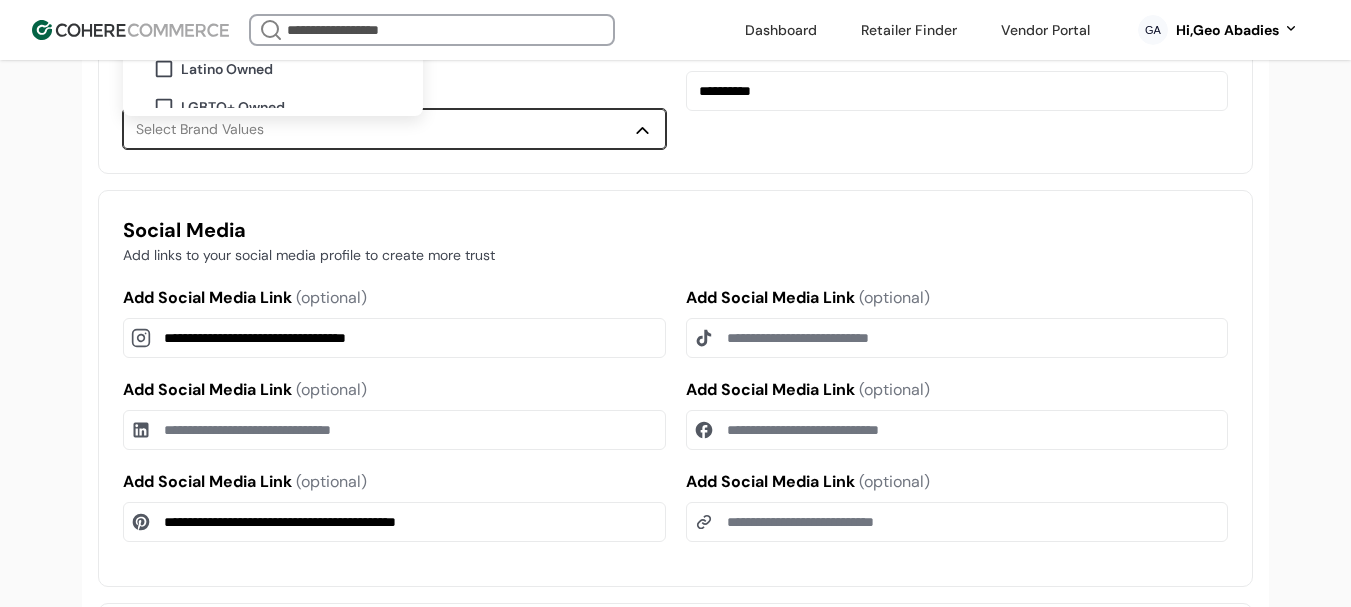 scroll, scrollTop: 837, scrollLeft: 0, axis: vertical 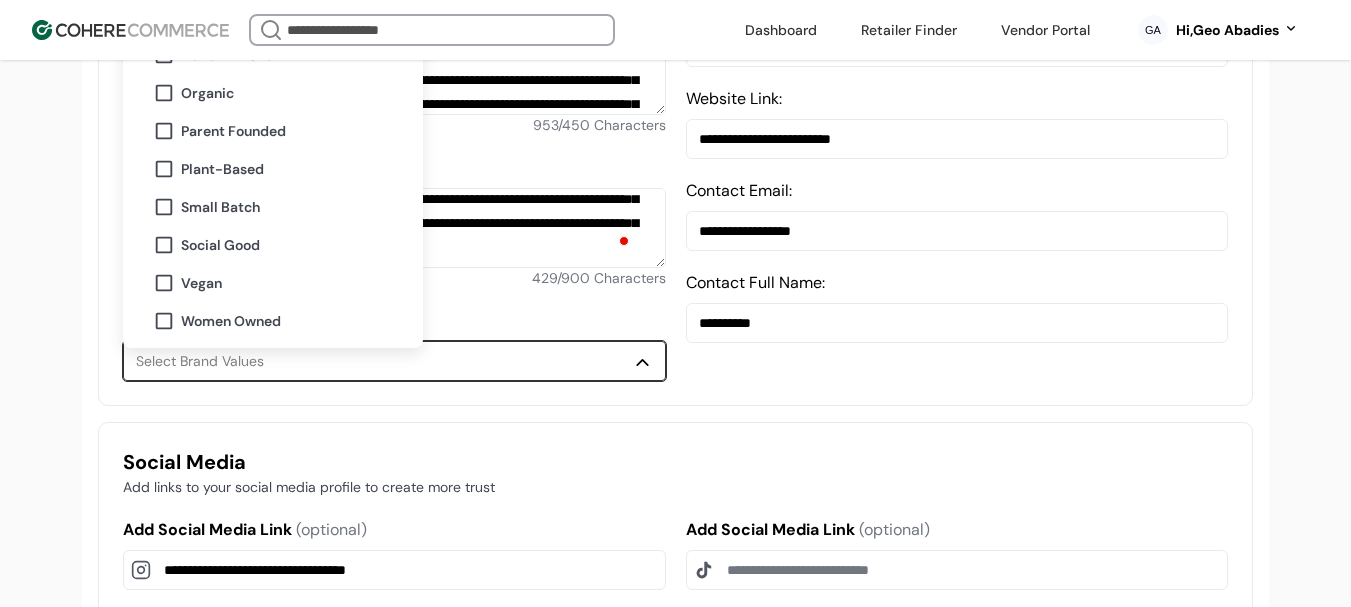 click on "Women Owned" at bounding box center (231, 321) 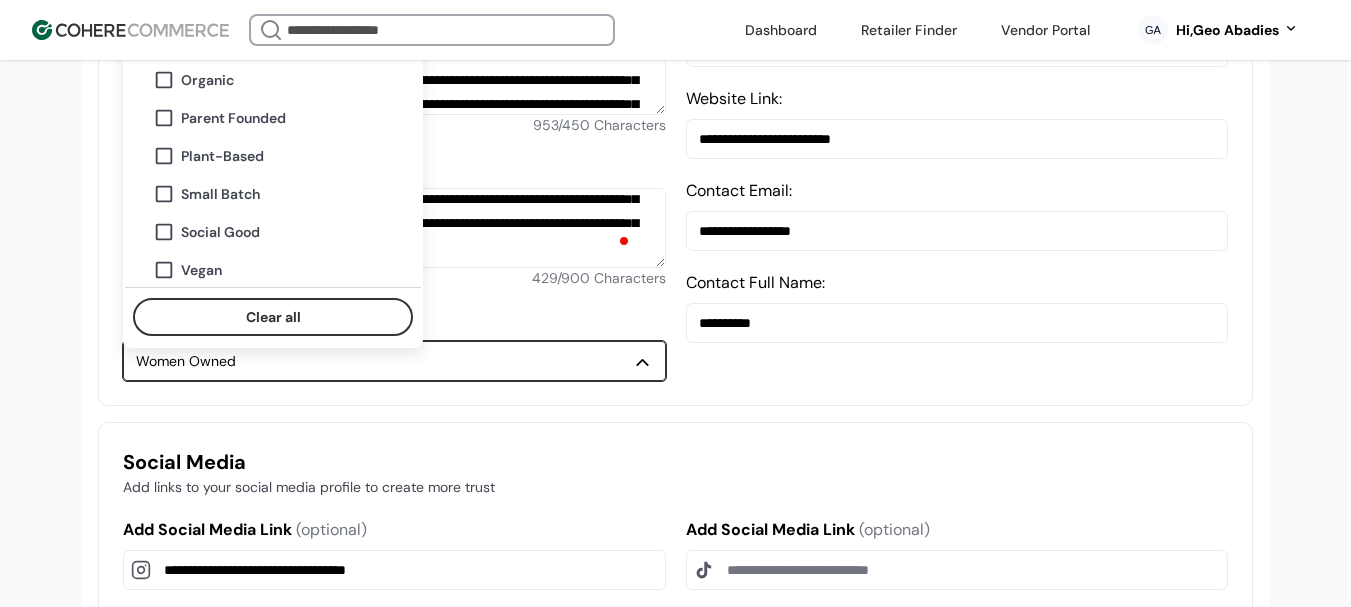scroll, scrollTop: 737, scrollLeft: 0, axis: vertical 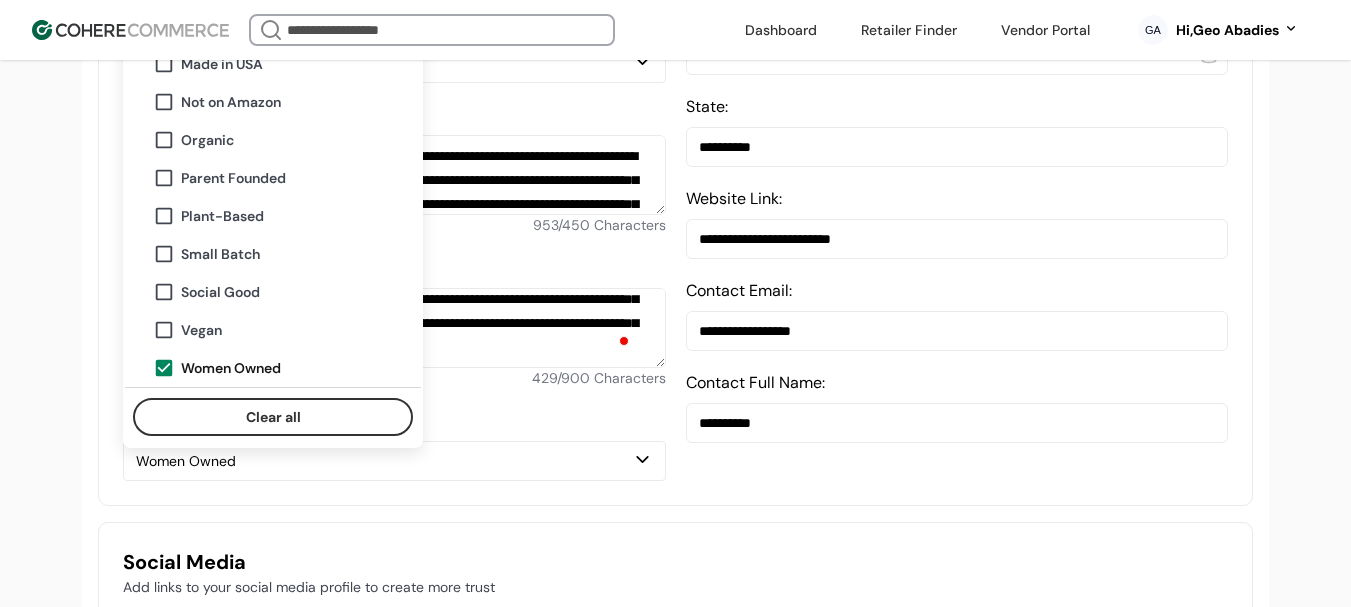click on "Year Established: [YEAR] City: [CITY] State: [STATE] Website Link: [URL] Contact Email: [EMAIL] Contact Full Name: [FULL NAME]" at bounding box center (957, 196) 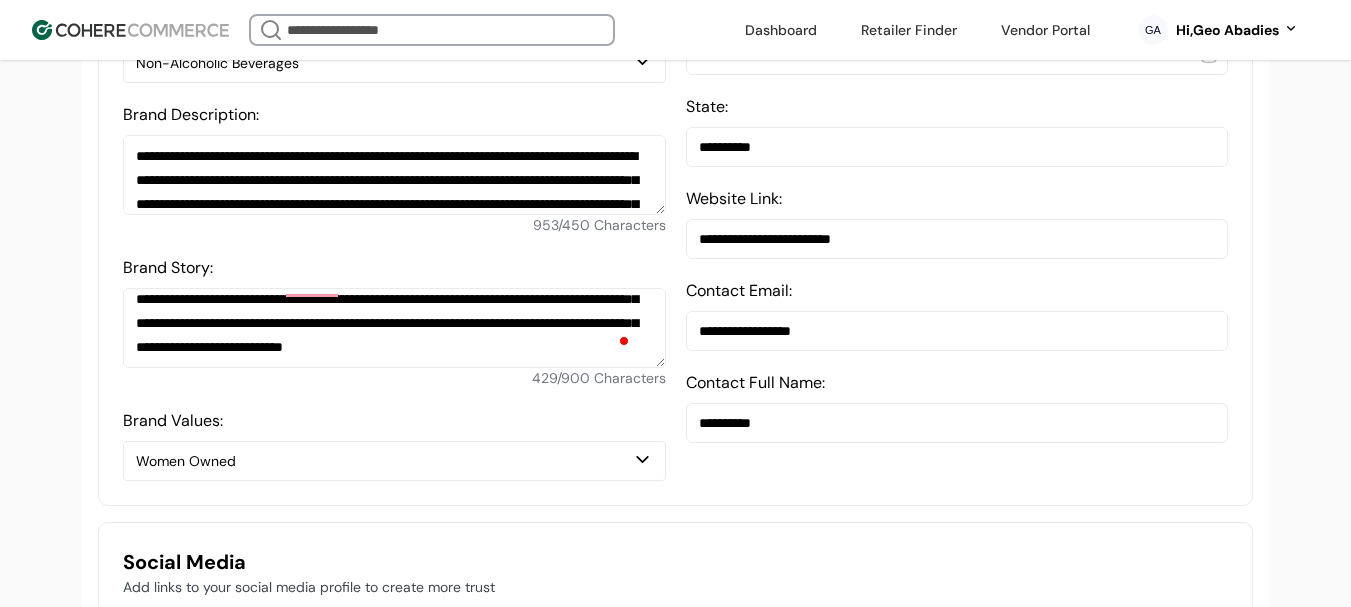 scroll, scrollTop: 80, scrollLeft: 0, axis: vertical 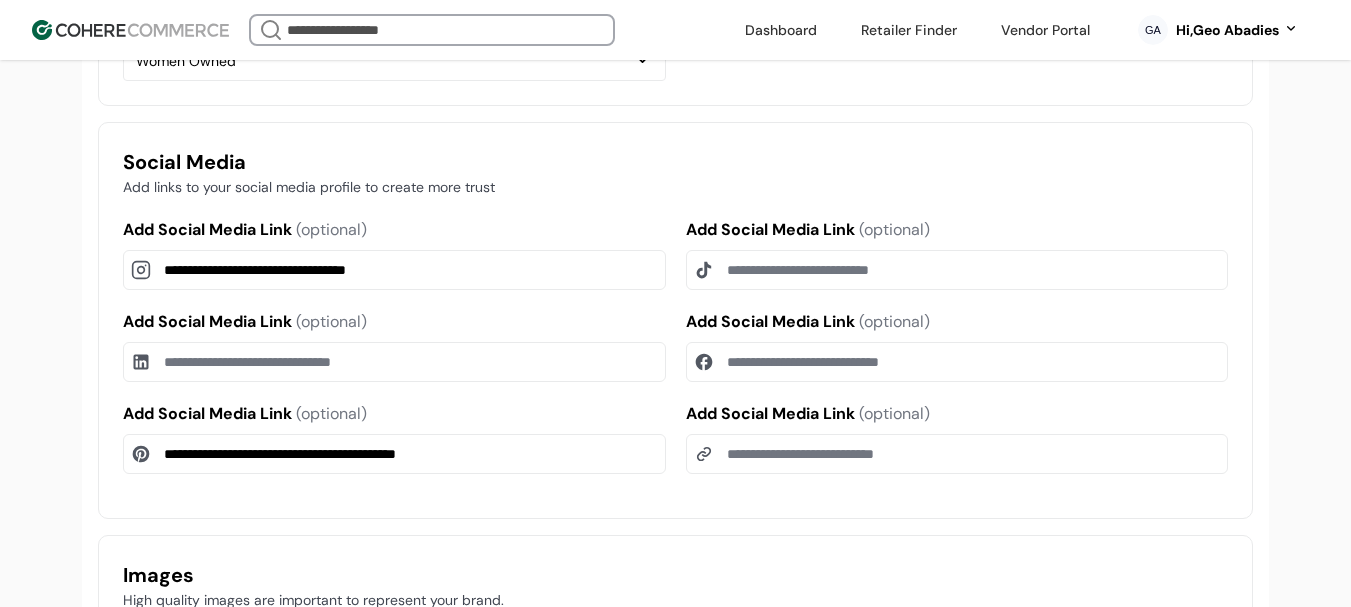 drag, startPoint x: 765, startPoint y: 370, endPoint x: 765, endPoint y: 329, distance: 41 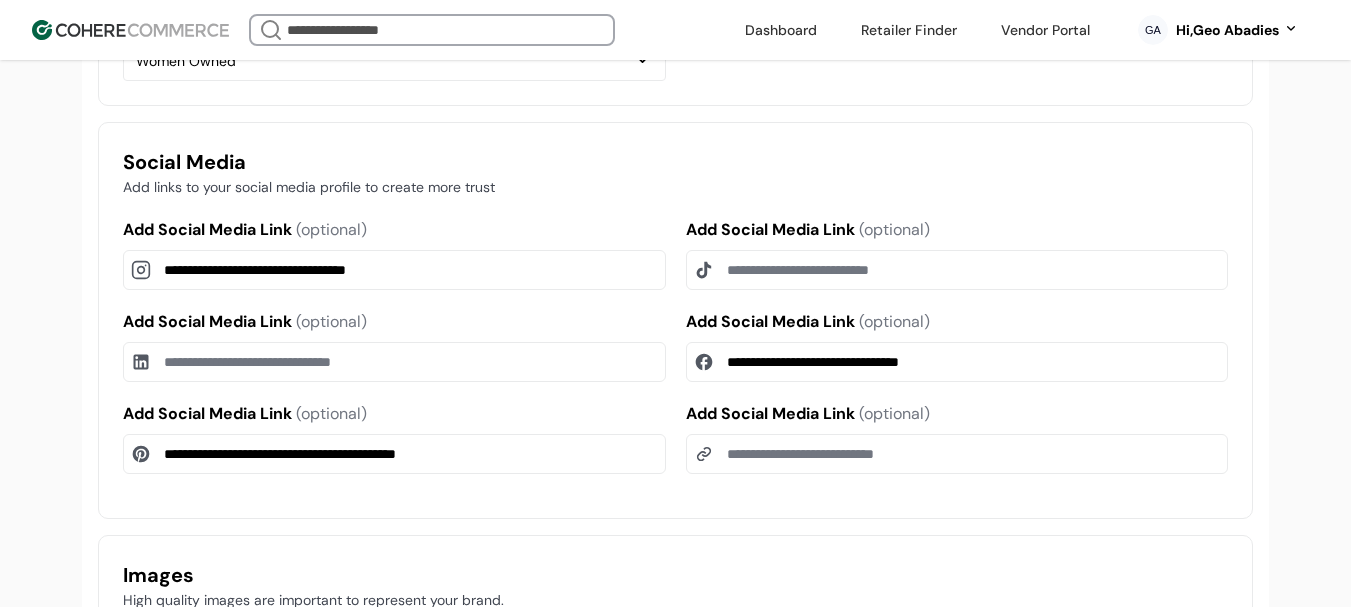 type on "**********" 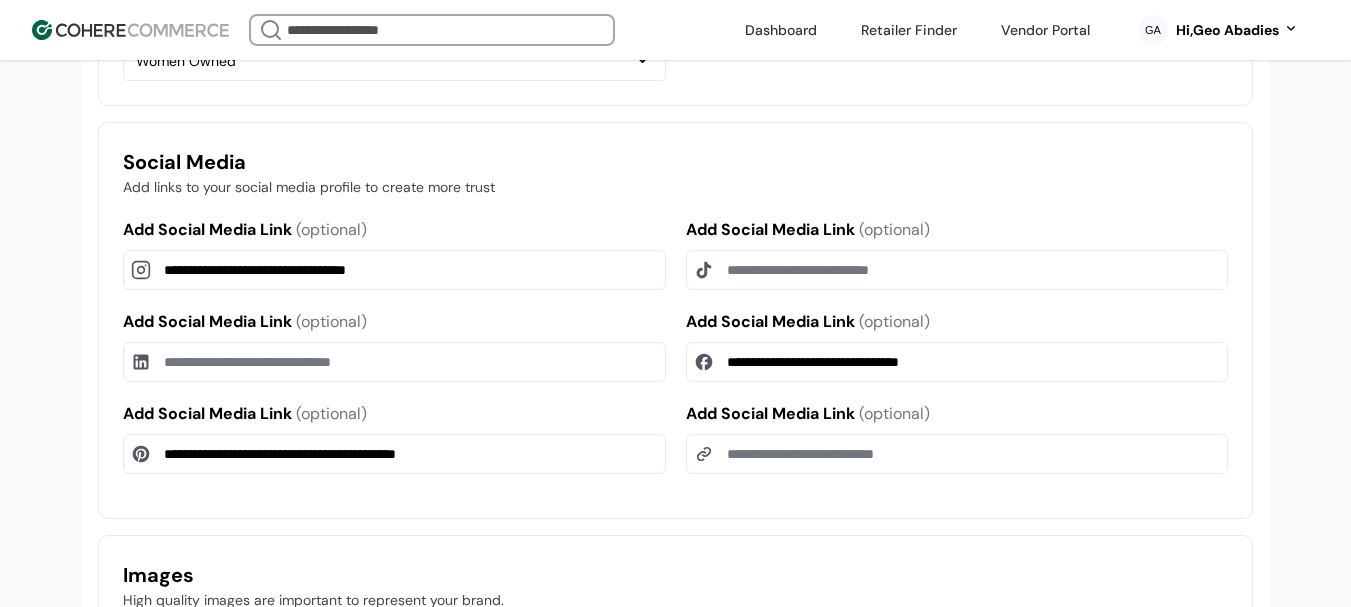 drag, startPoint x: 362, startPoint y: 385, endPoint x: 372, endPoint y: 364, distance: 23.259407 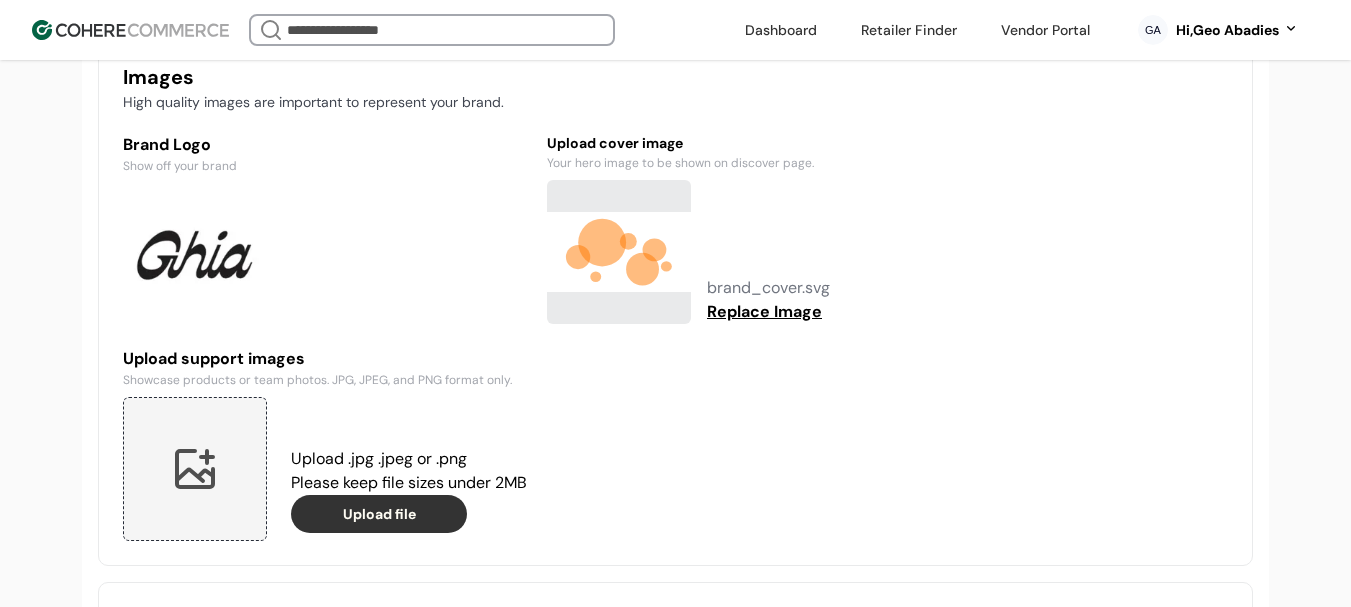 scroll, scrollTop: 1637, scrollLeft: 0, axis: vertical 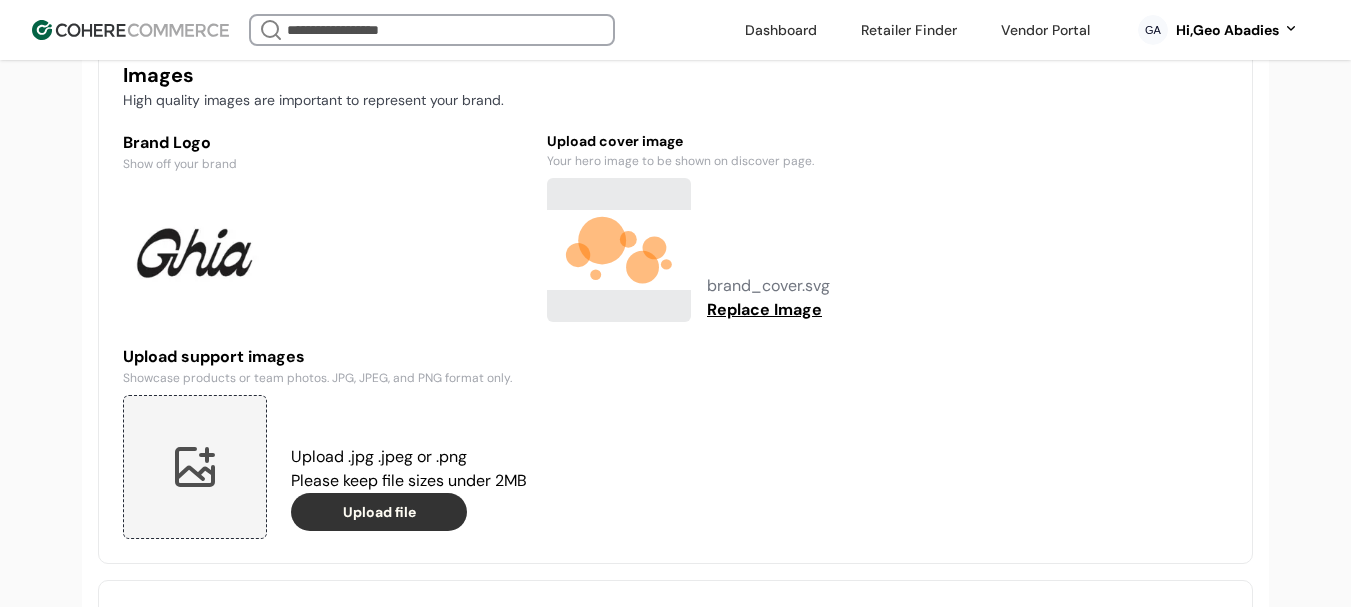 type on "**********" 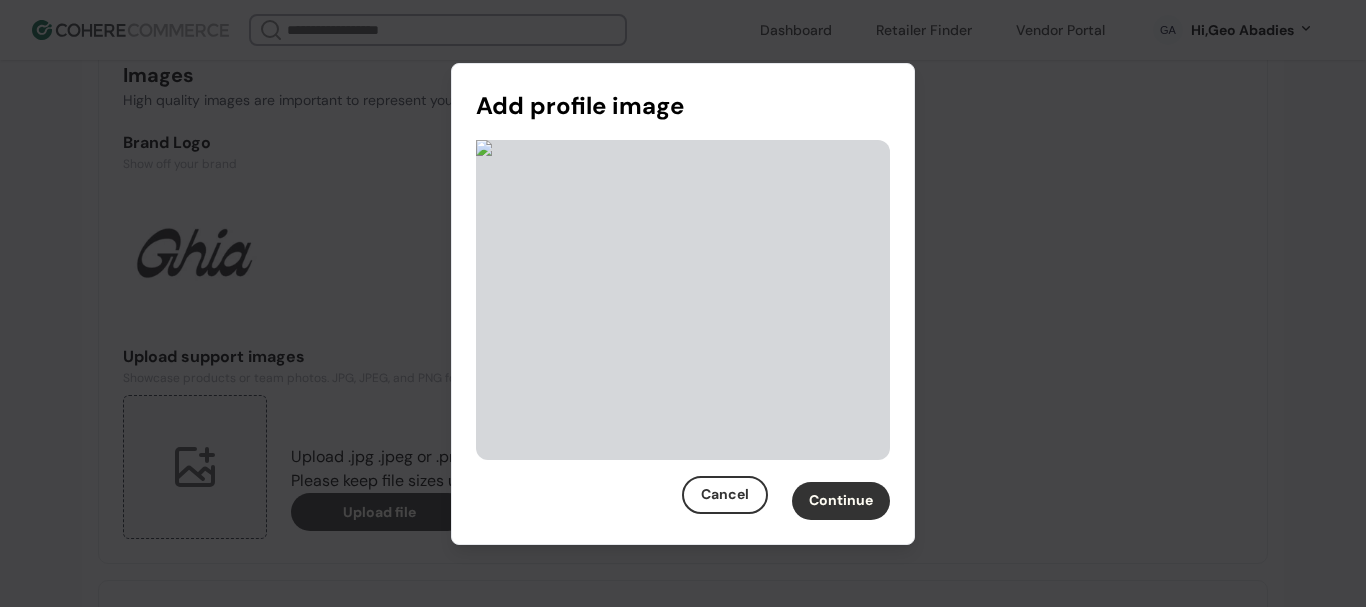 click on "Continue" at bounding box center (841, 501) 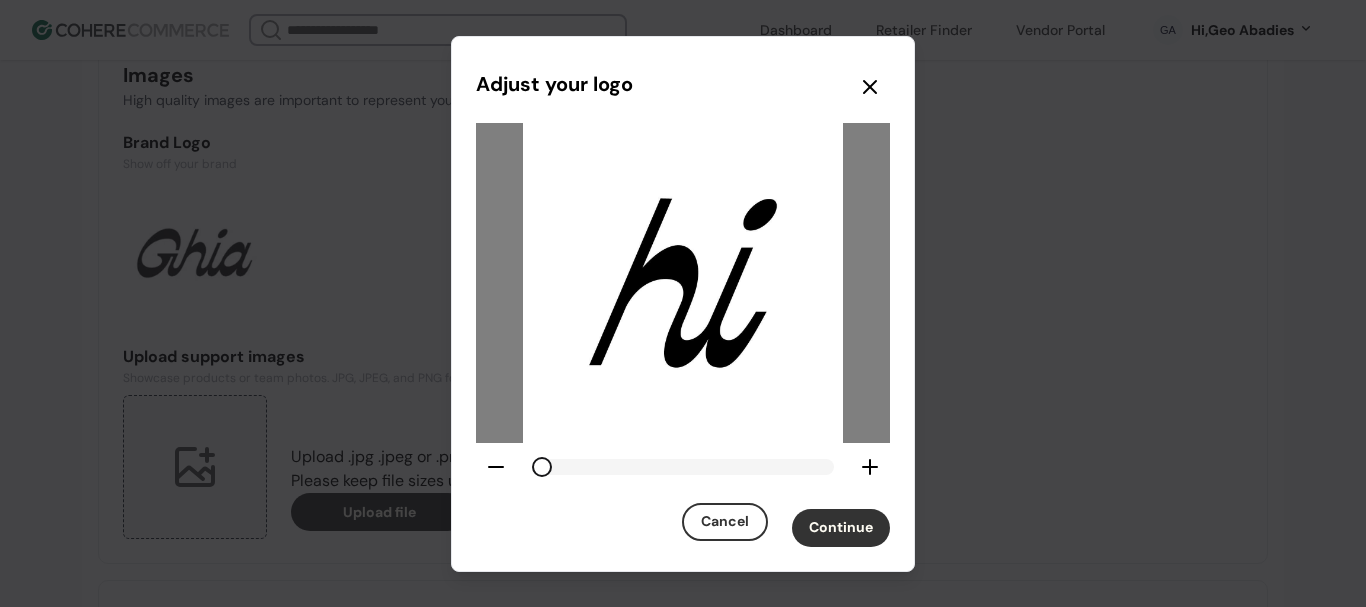 click on "Continue" at bounding box center [841, 528] 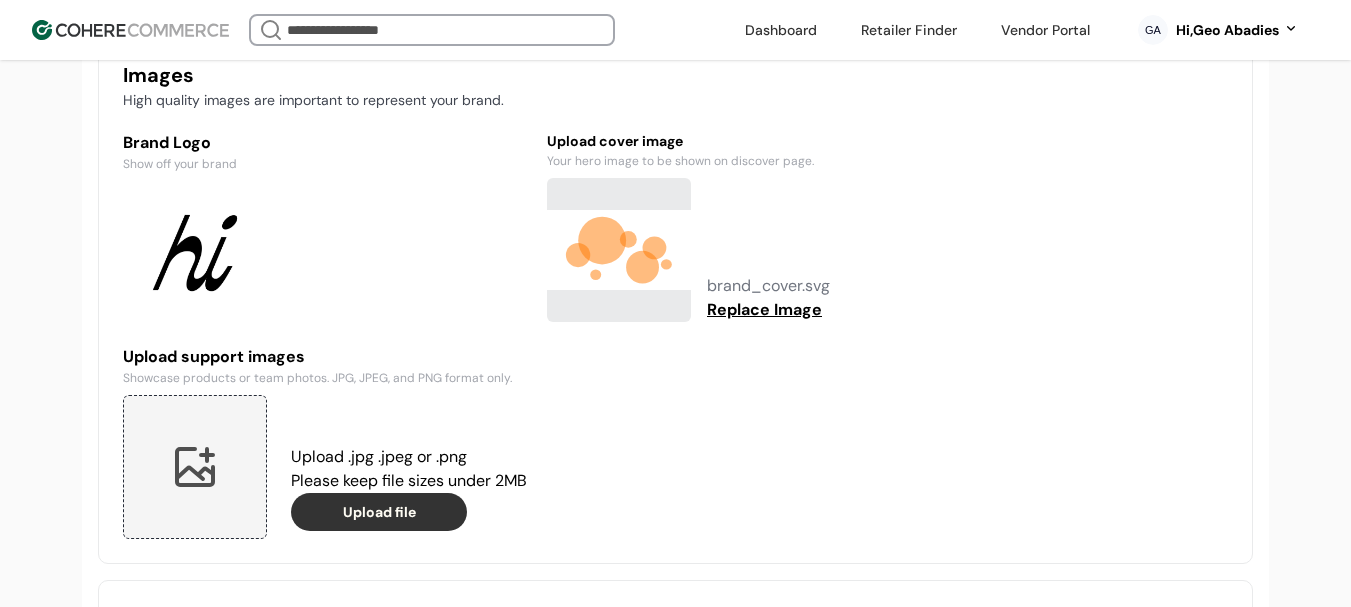 click on "Replace Image" at bounding box center (764, 310) 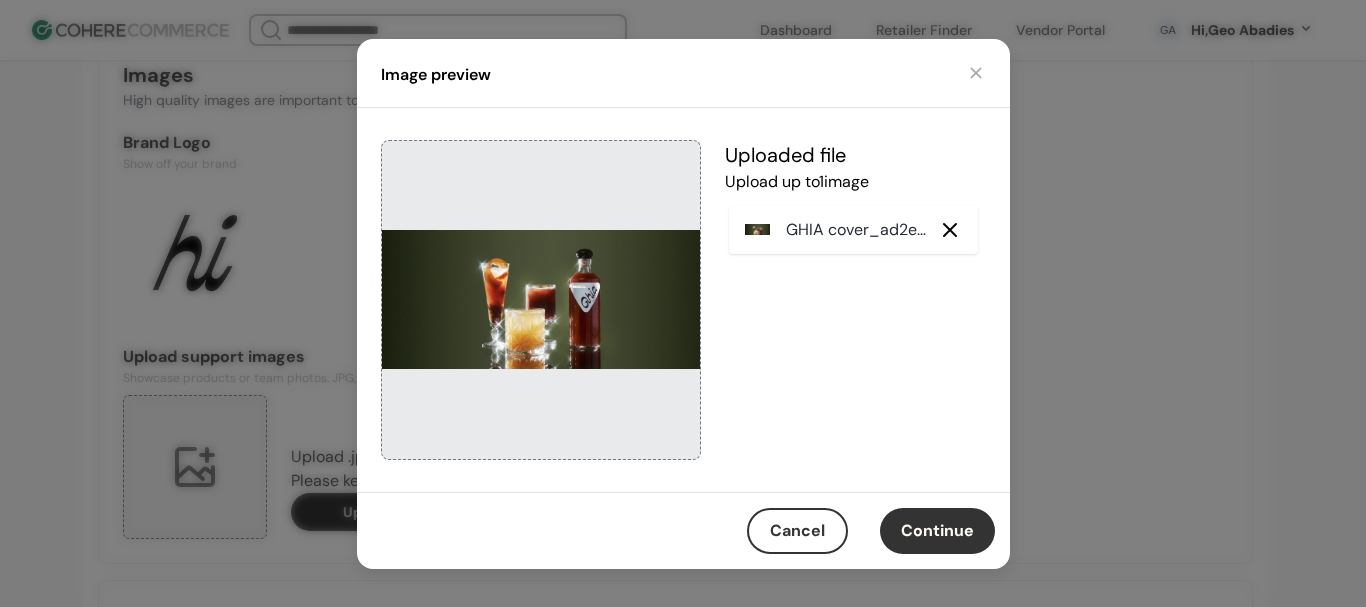 click on "Continue" at bounding box center [937, 531] 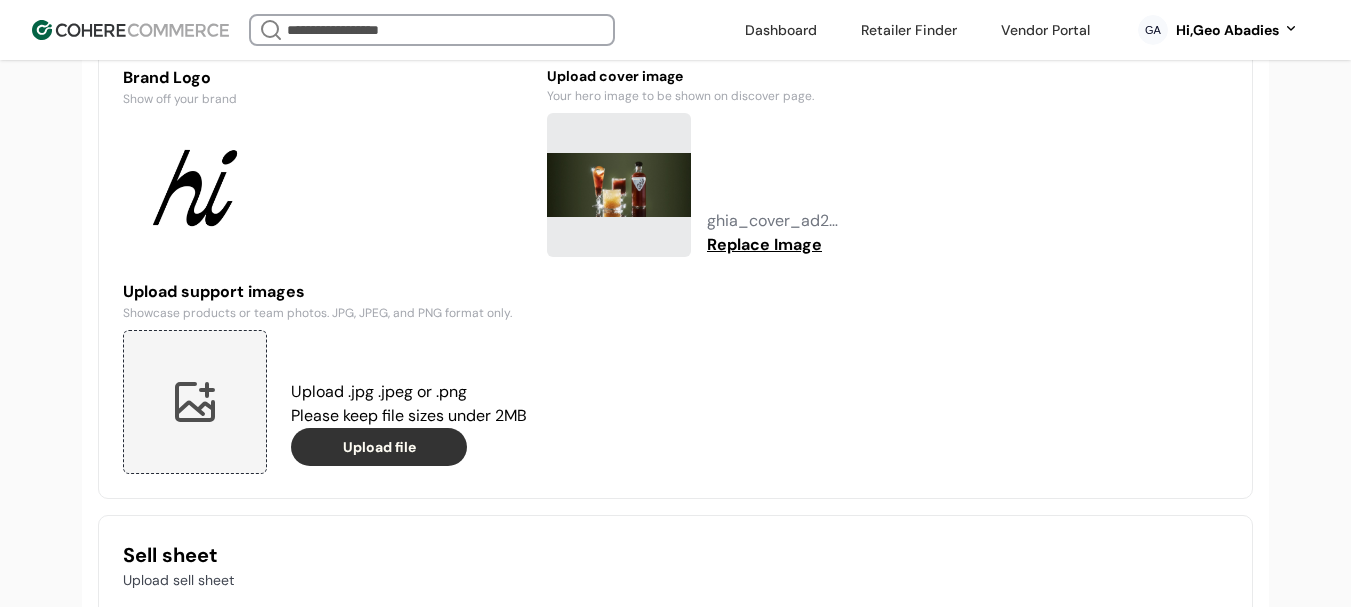 scroll, scrollTop: 1737, scrollLeft: 0, axis: vertical 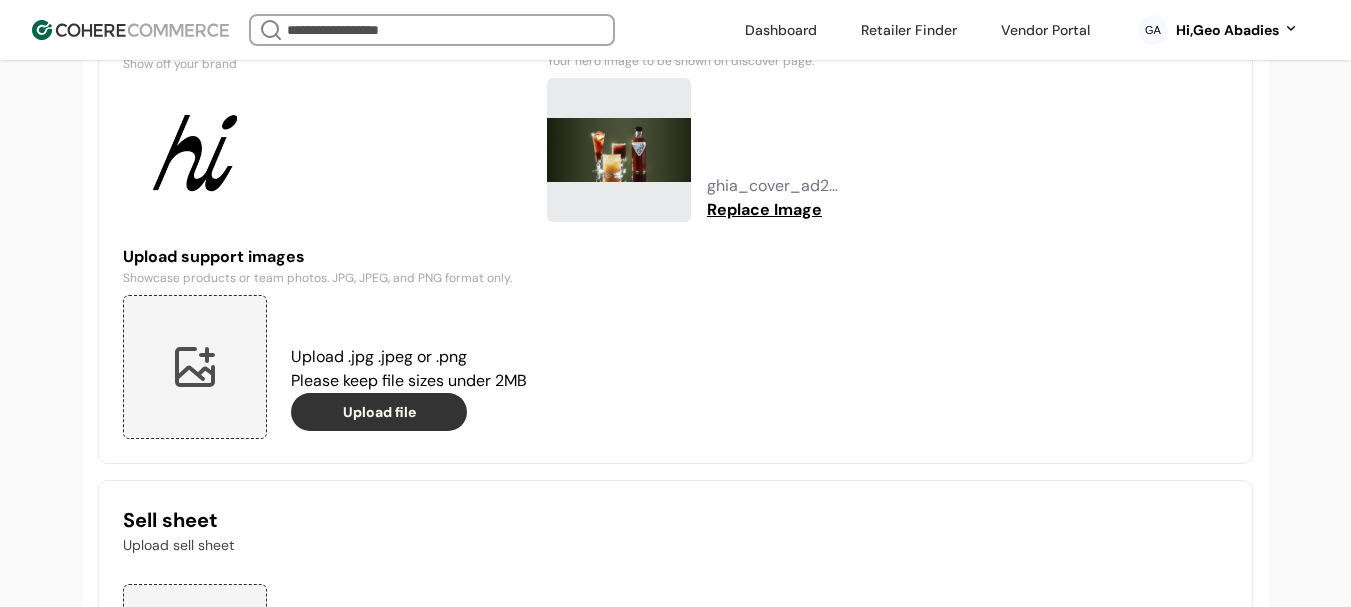 click at bounding box center [195, 367] 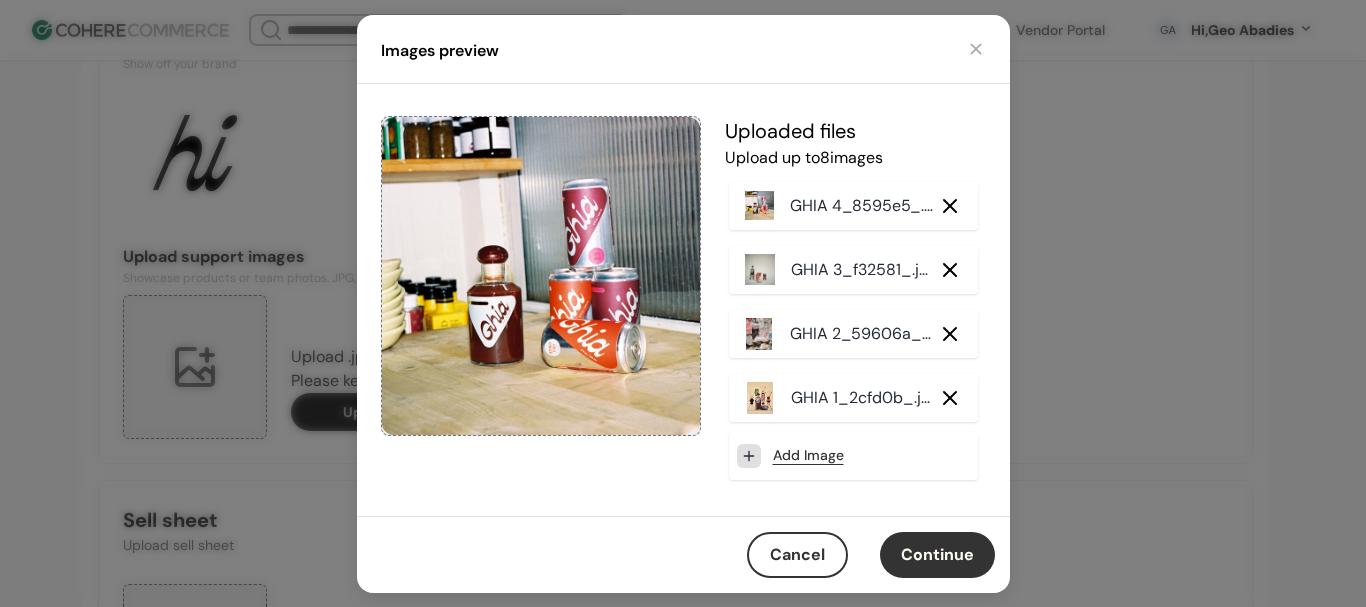 click on "Continue" at bounding box center (937, 555) 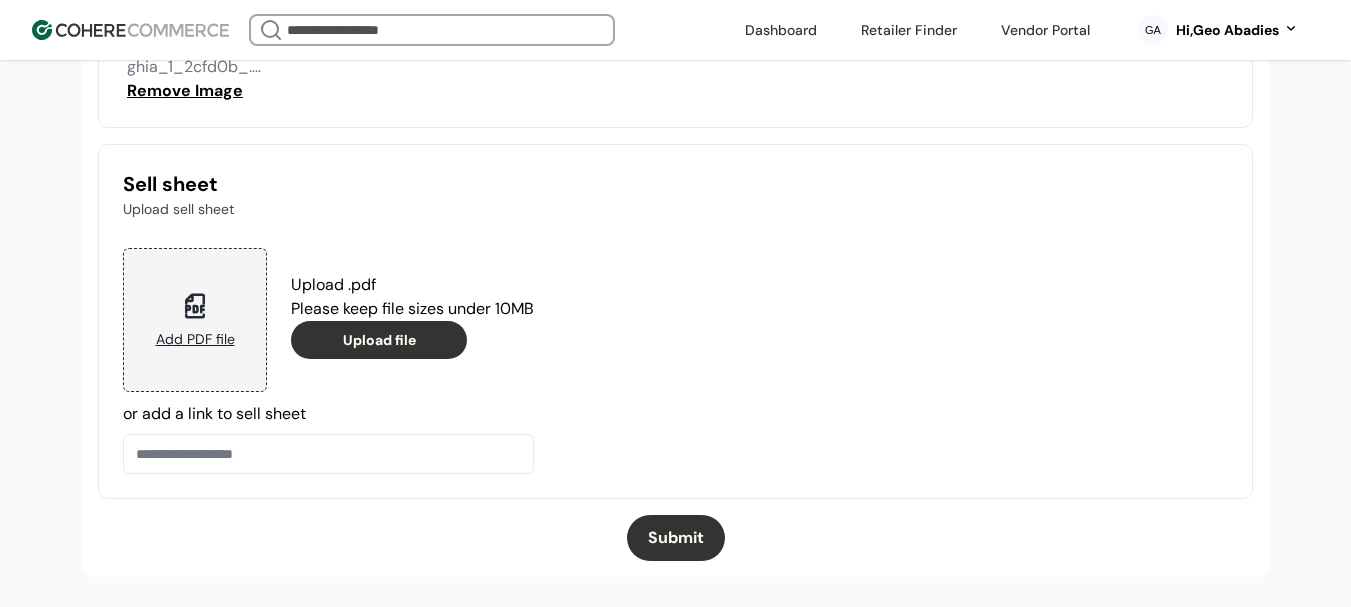 click on "Submit" at bounding box center [676, 538] 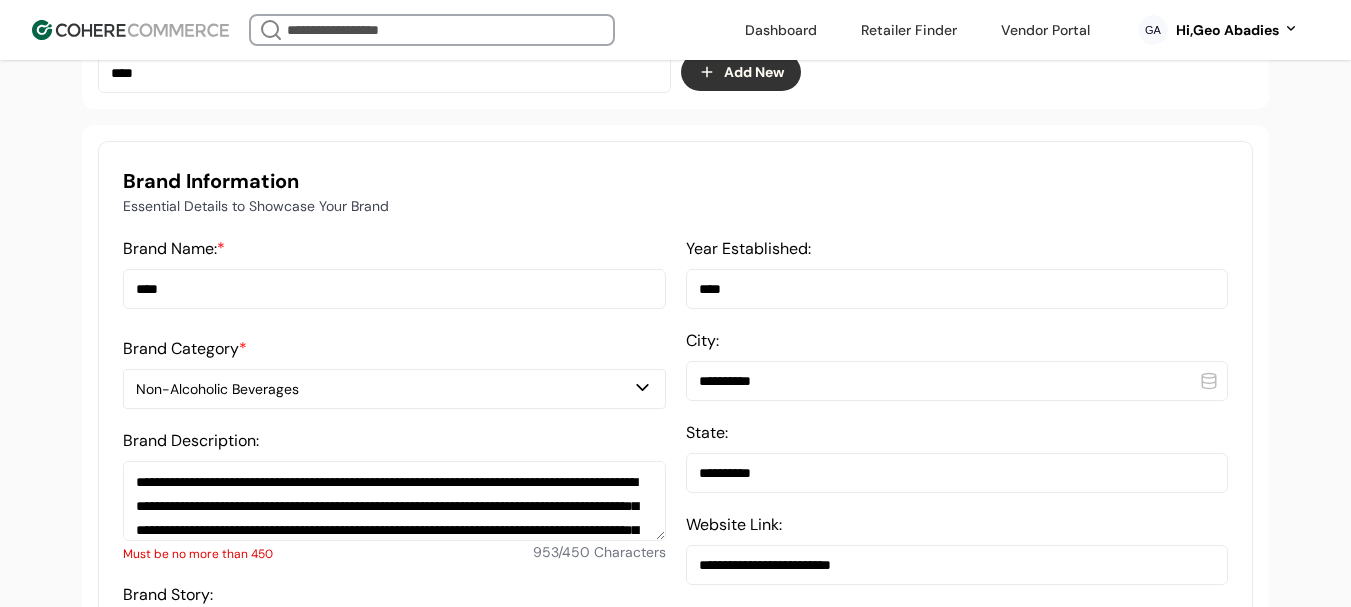 scroll, scrollTop: 361, scrollLeft: 0, axis: vertical 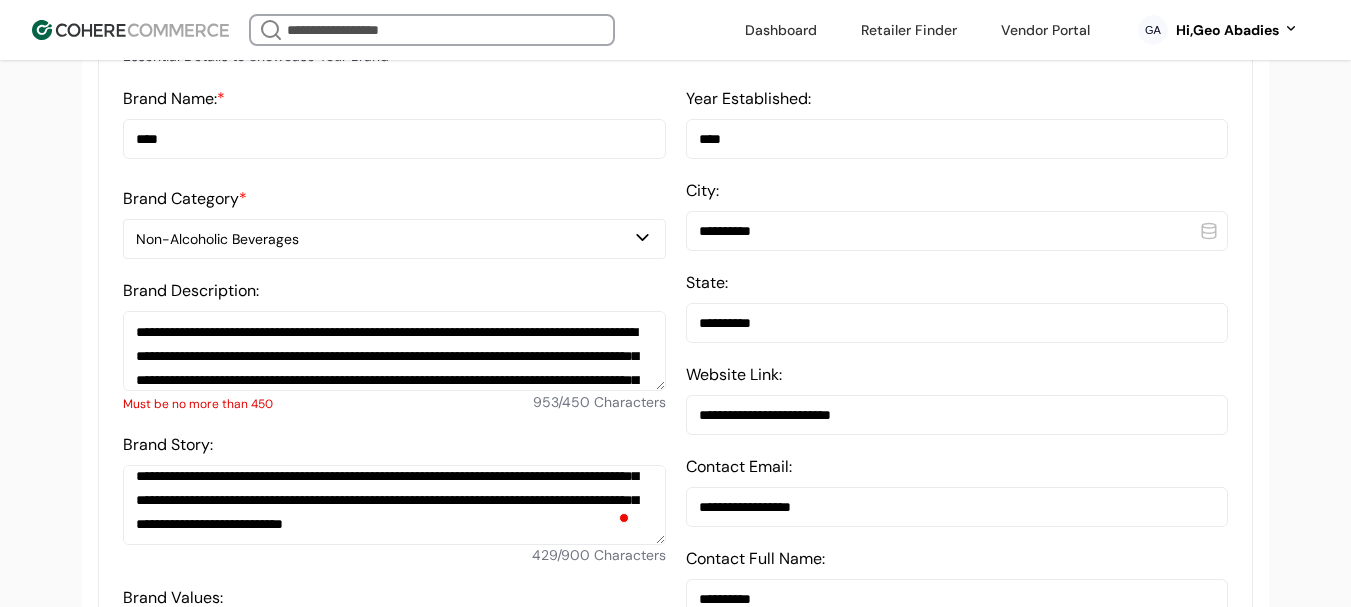 click on "**********" at bounding box center (394, 351) 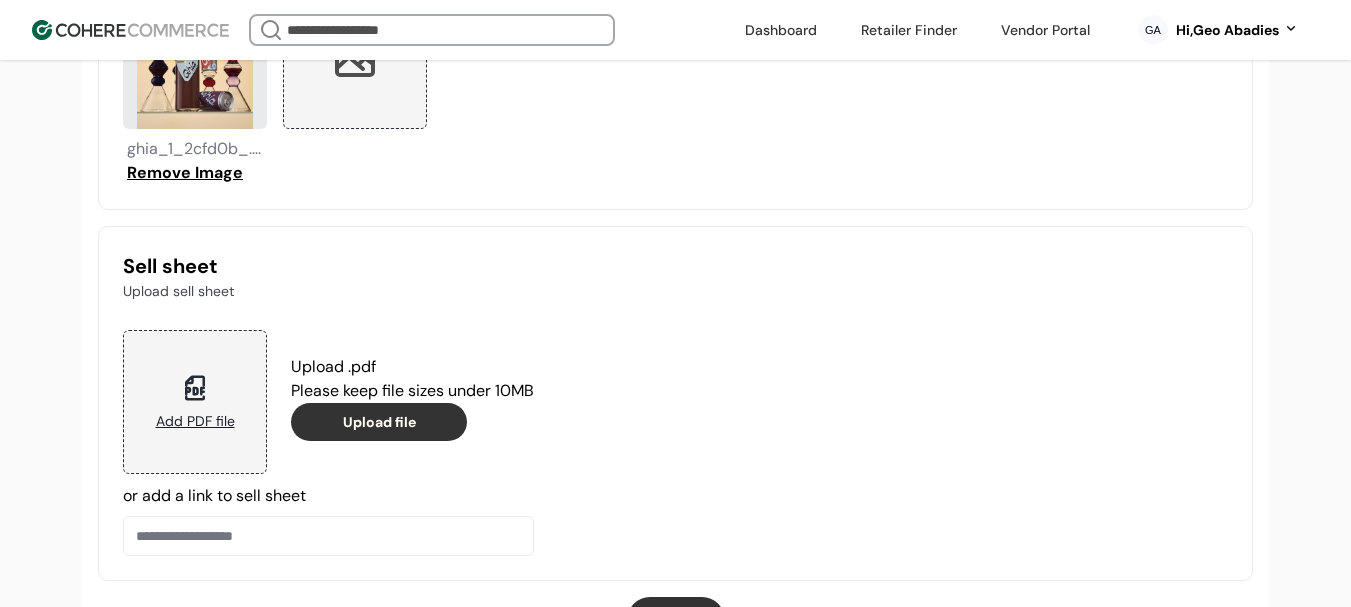 scroll, scrollTop: 2360, scrollLeft: 0, axis: vertical 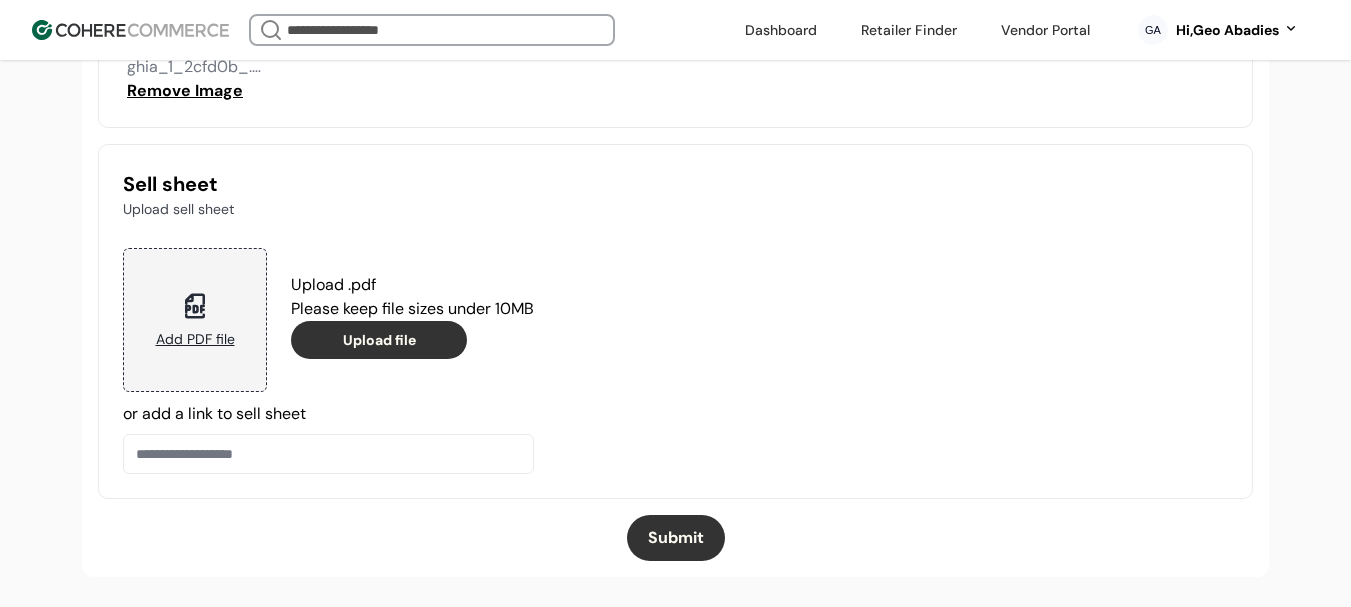 type on "**********" 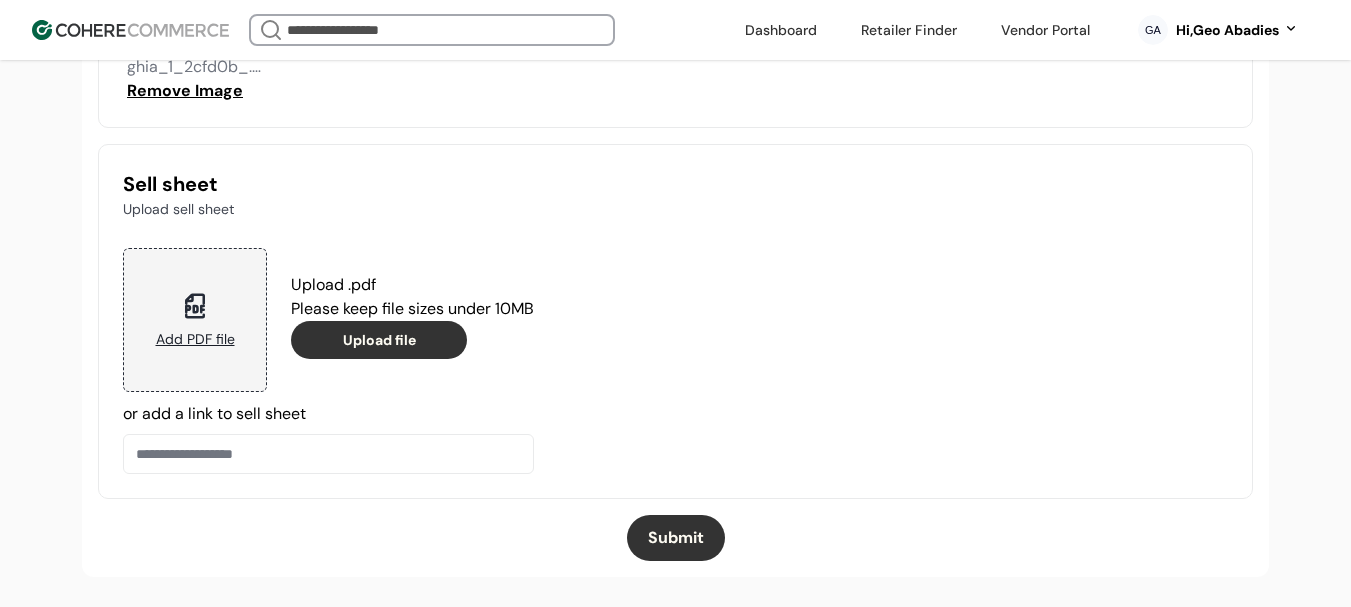 click on "Submit" at bounding box center (676, 538) 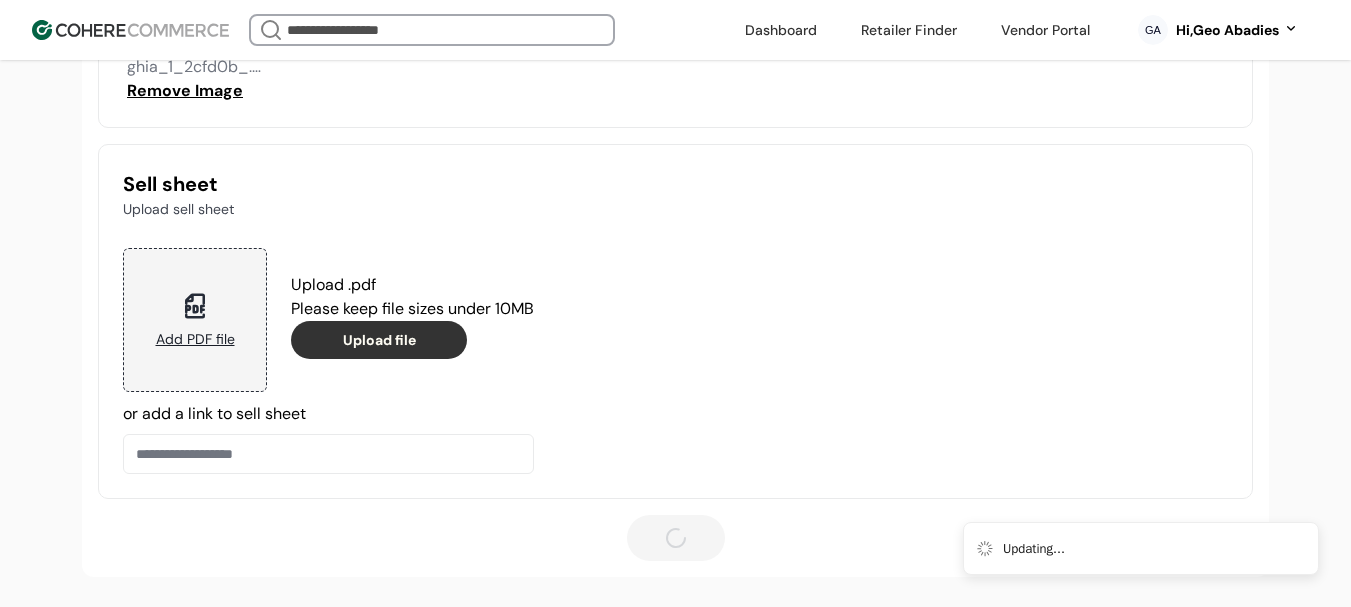 type 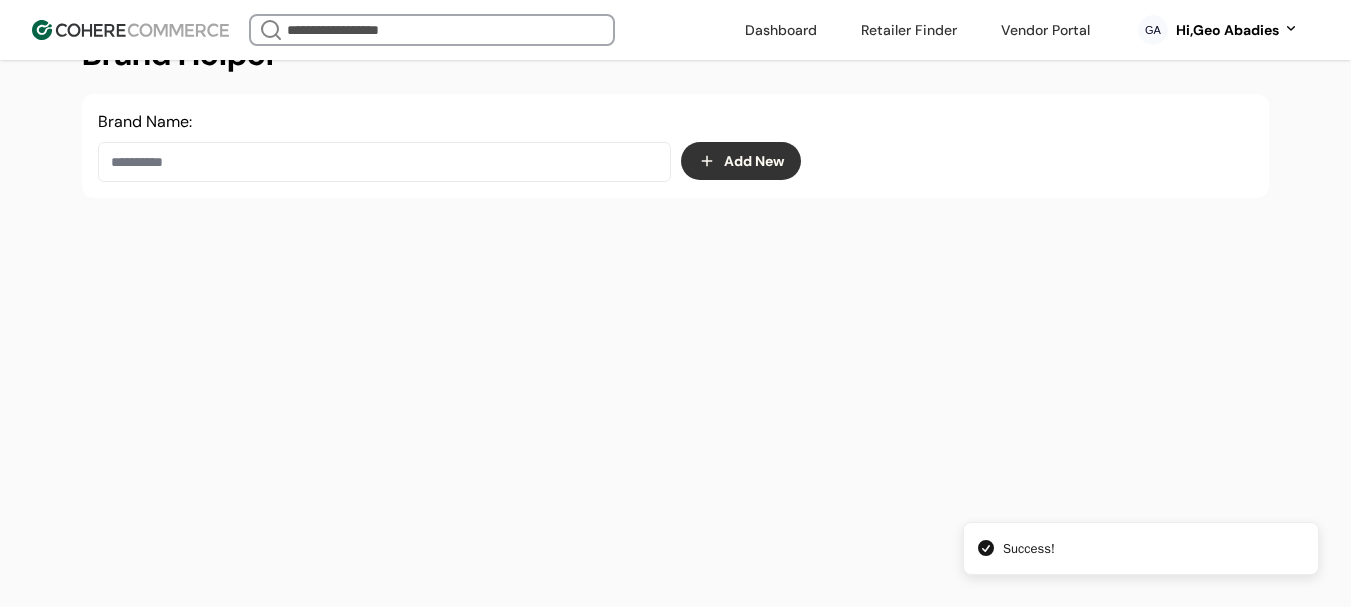 scroll, scrollTop: 337, scrollLeft: 0, axis: vertical 